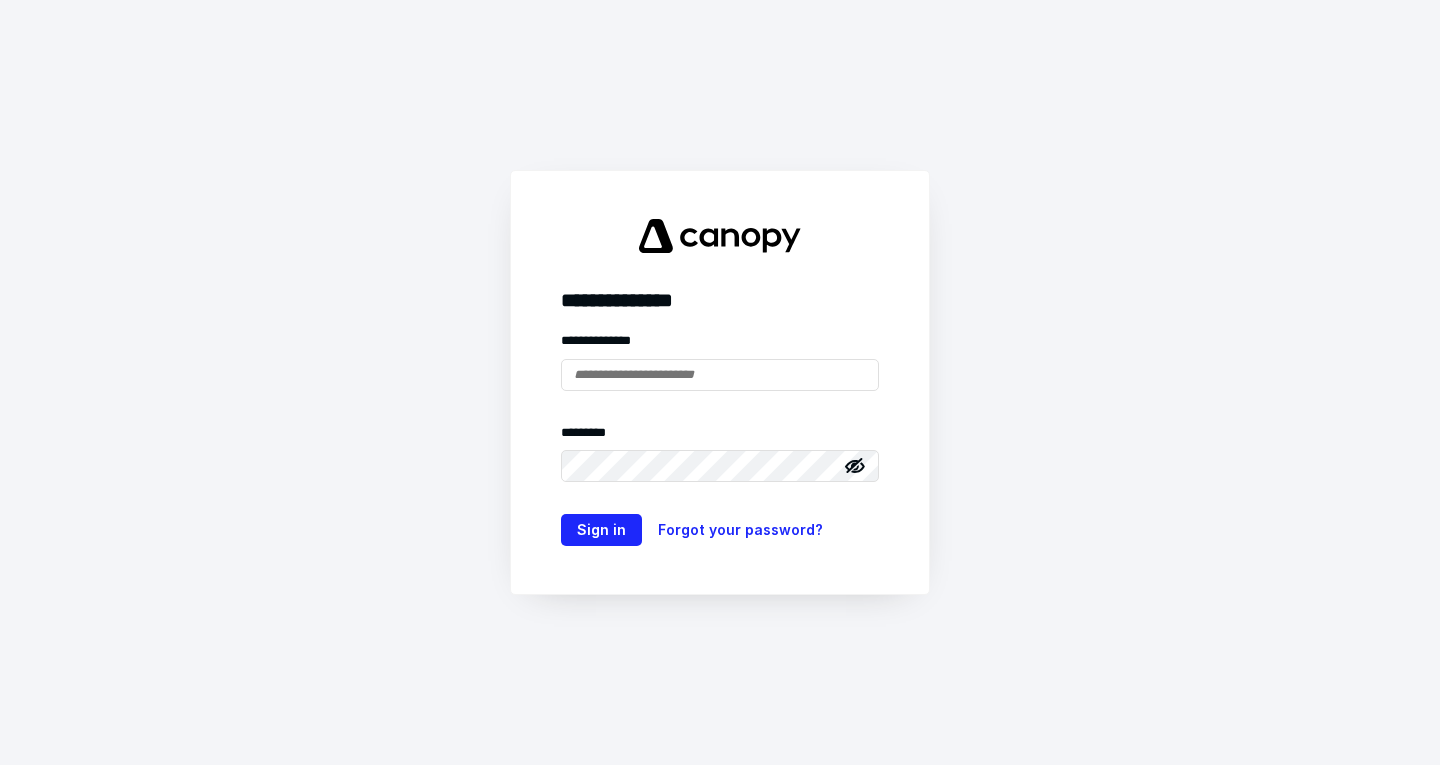 scroll, scrollTop: 0, scrollLeft: 0, axis: both 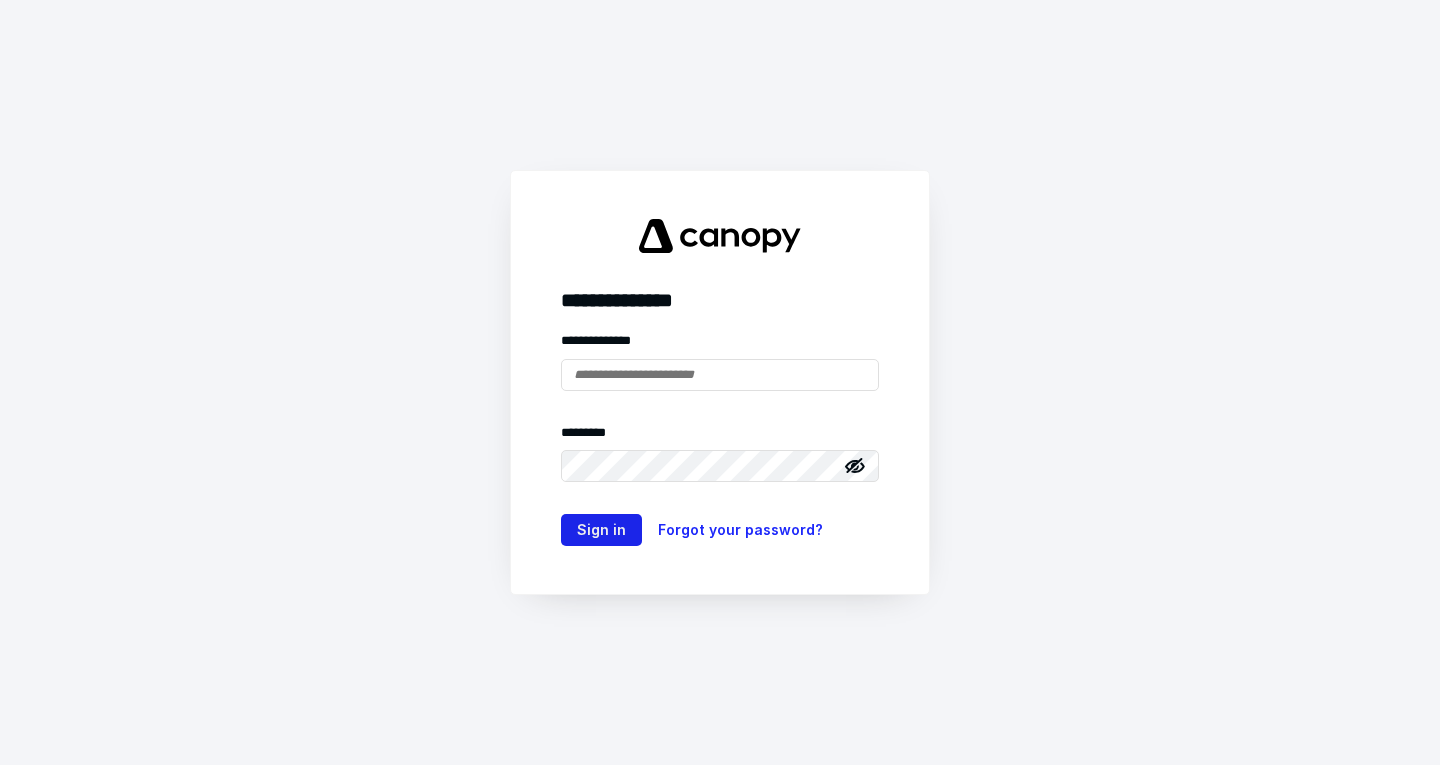 type on "**********" 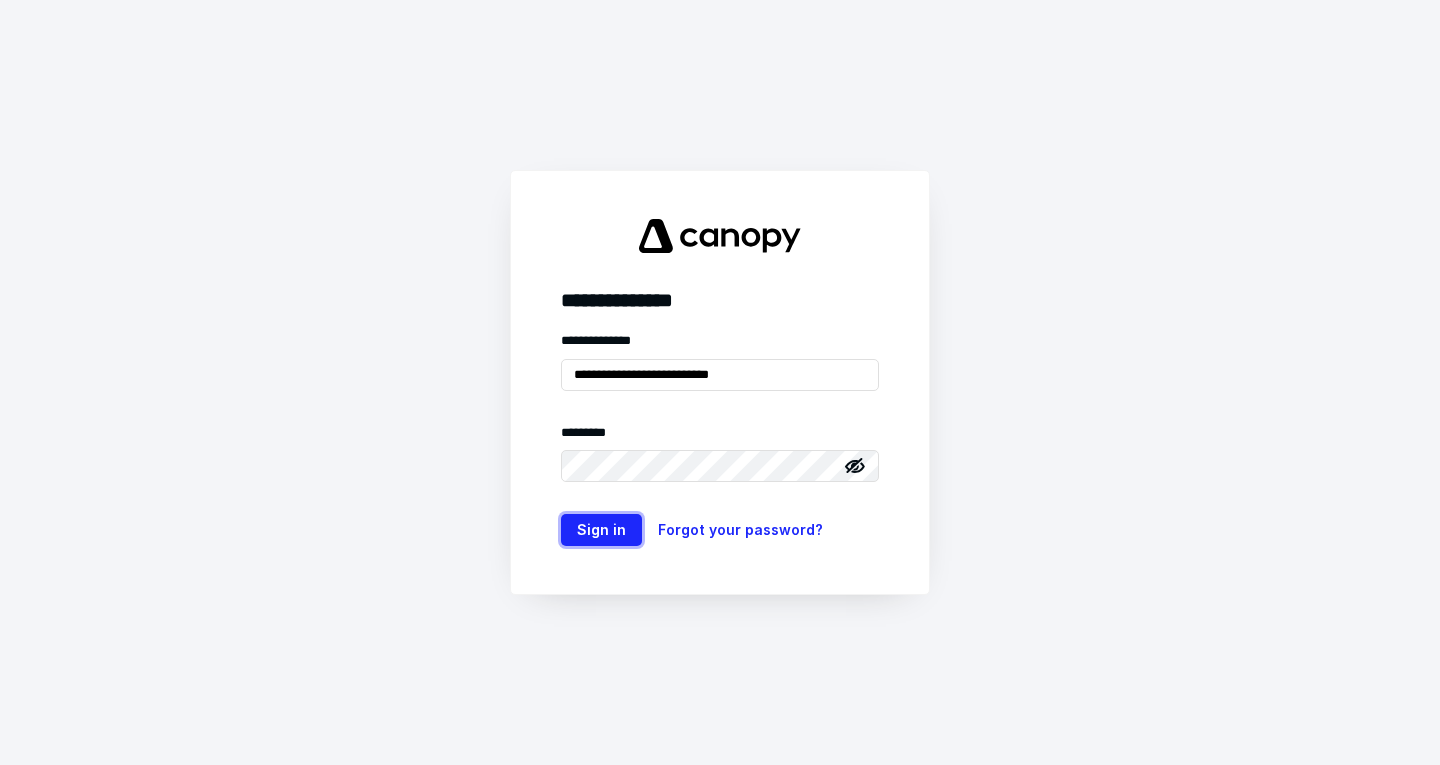 drag, startPoint x: 600, startPoint y: 534, endPoint x: 697, endPoint y: 1, distance: 541.7546 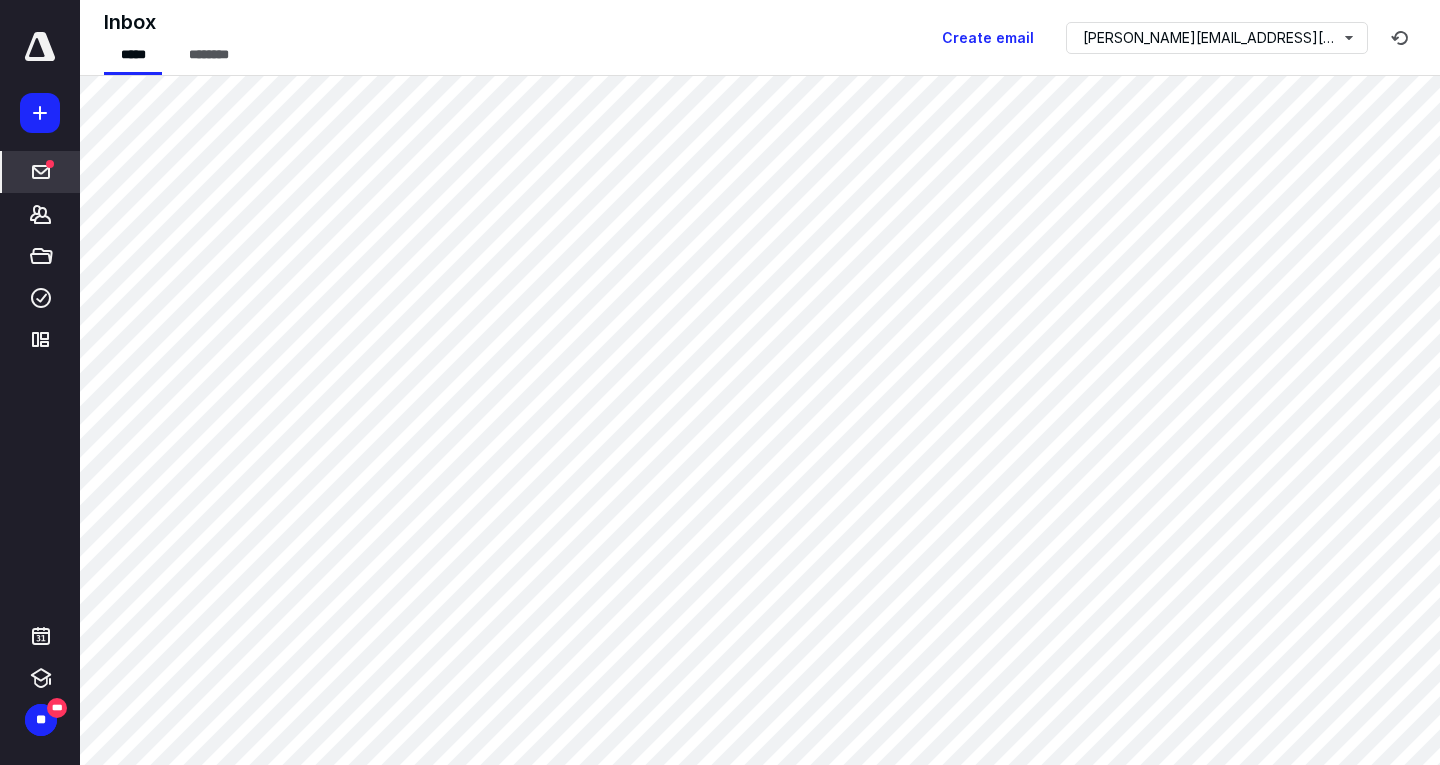 scroll, scrollTop: 0, scrollLeft: 0, axis: both 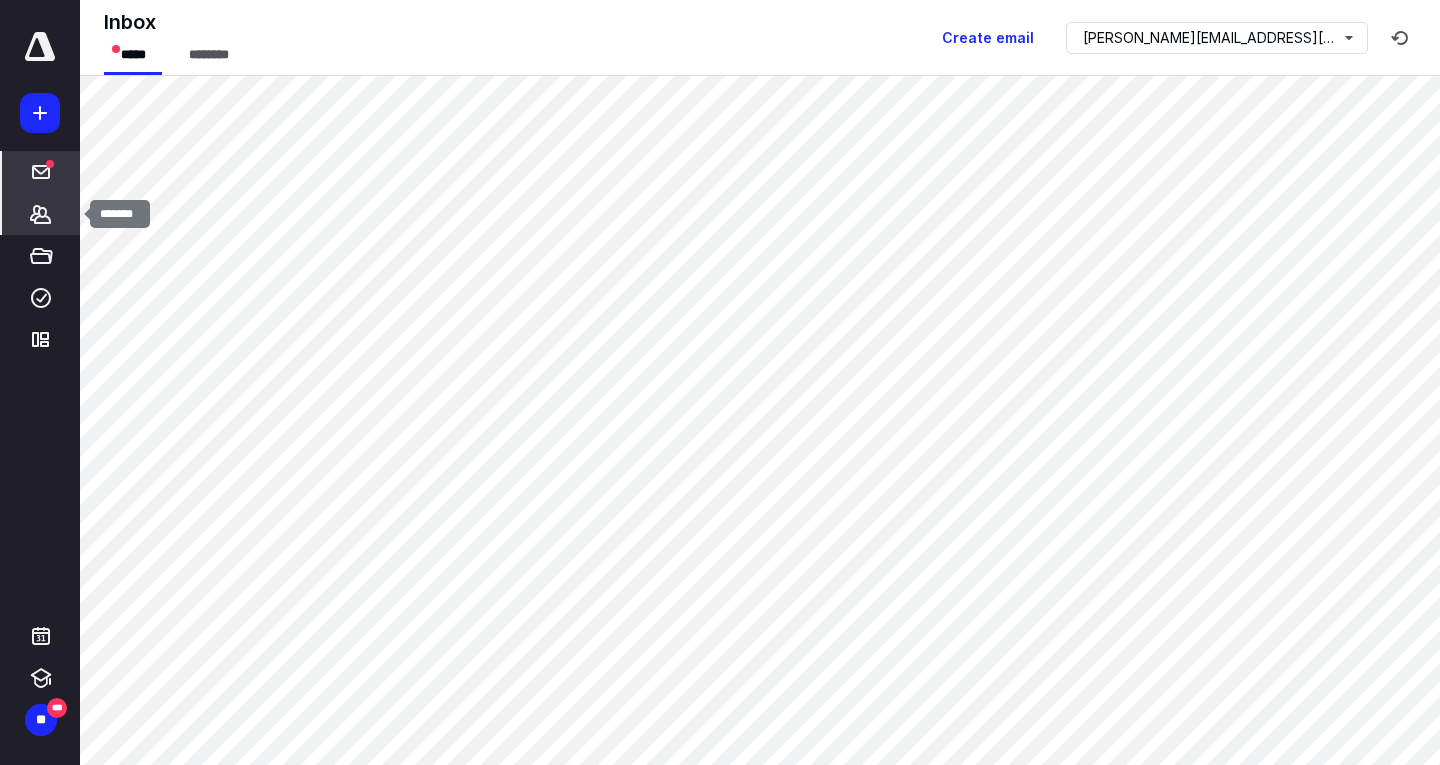 click 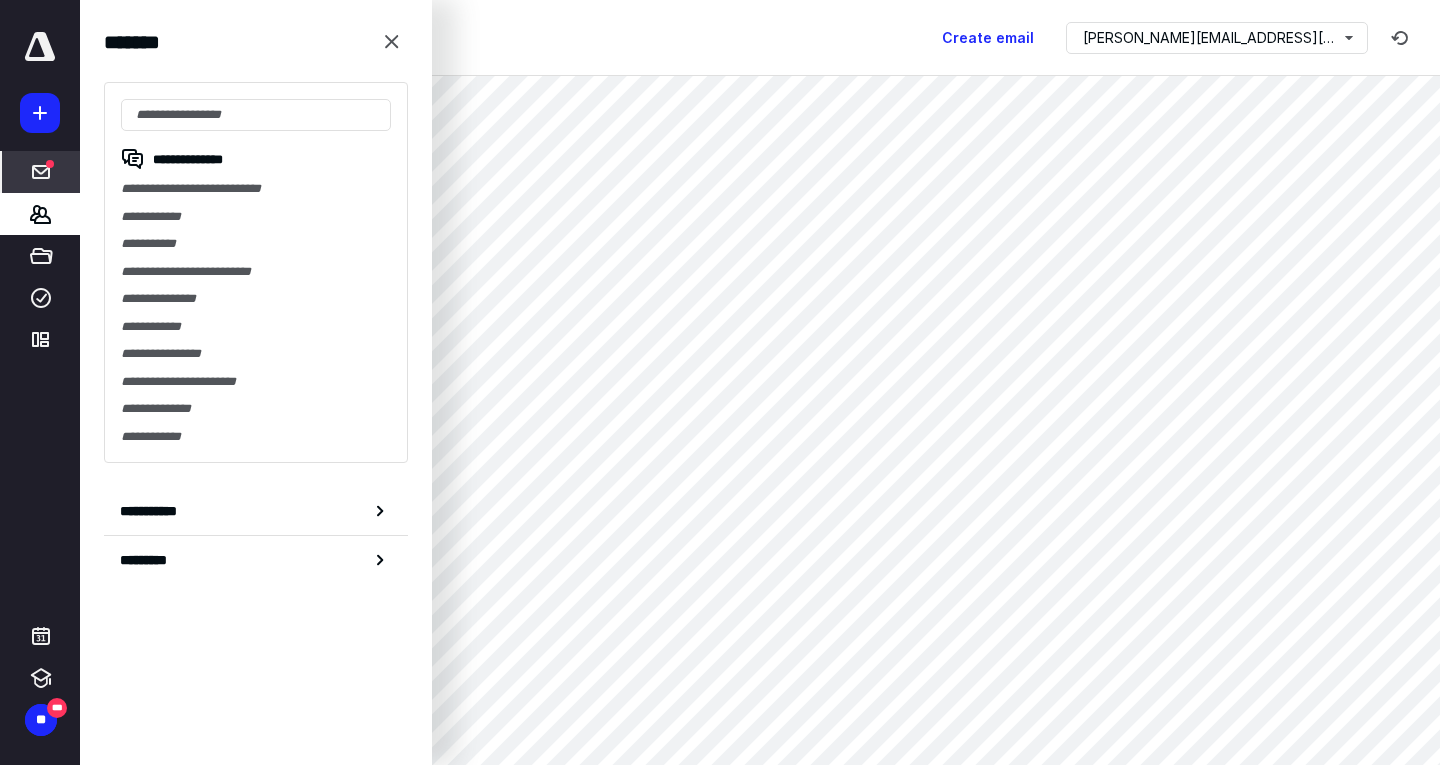click on "Inbox ***** ******** Create email [EMAIL_ADDRESS][DOMAIN_NAME]" at bounding box center [760, 38] 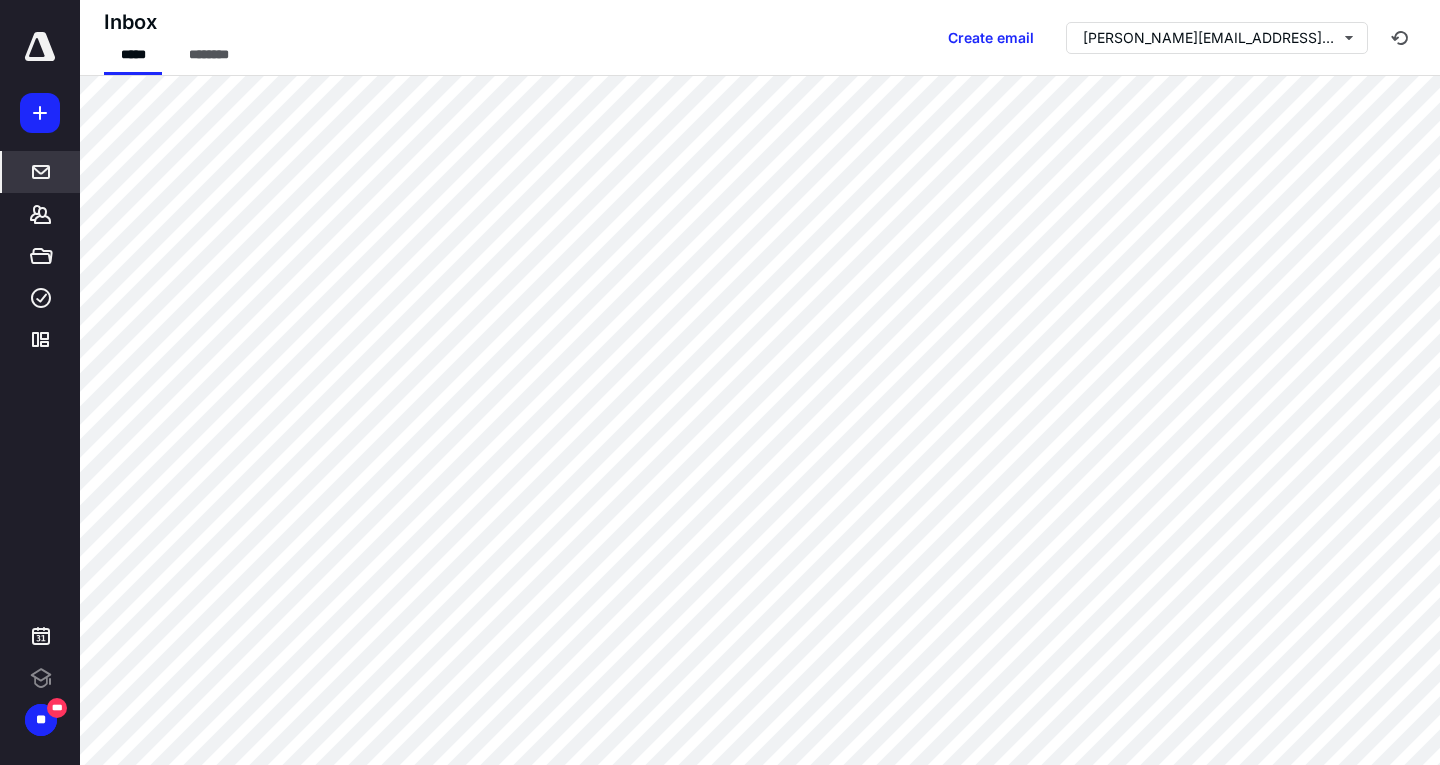 scroll, scrollTop: 0, scrollLeft: 0, axis: both 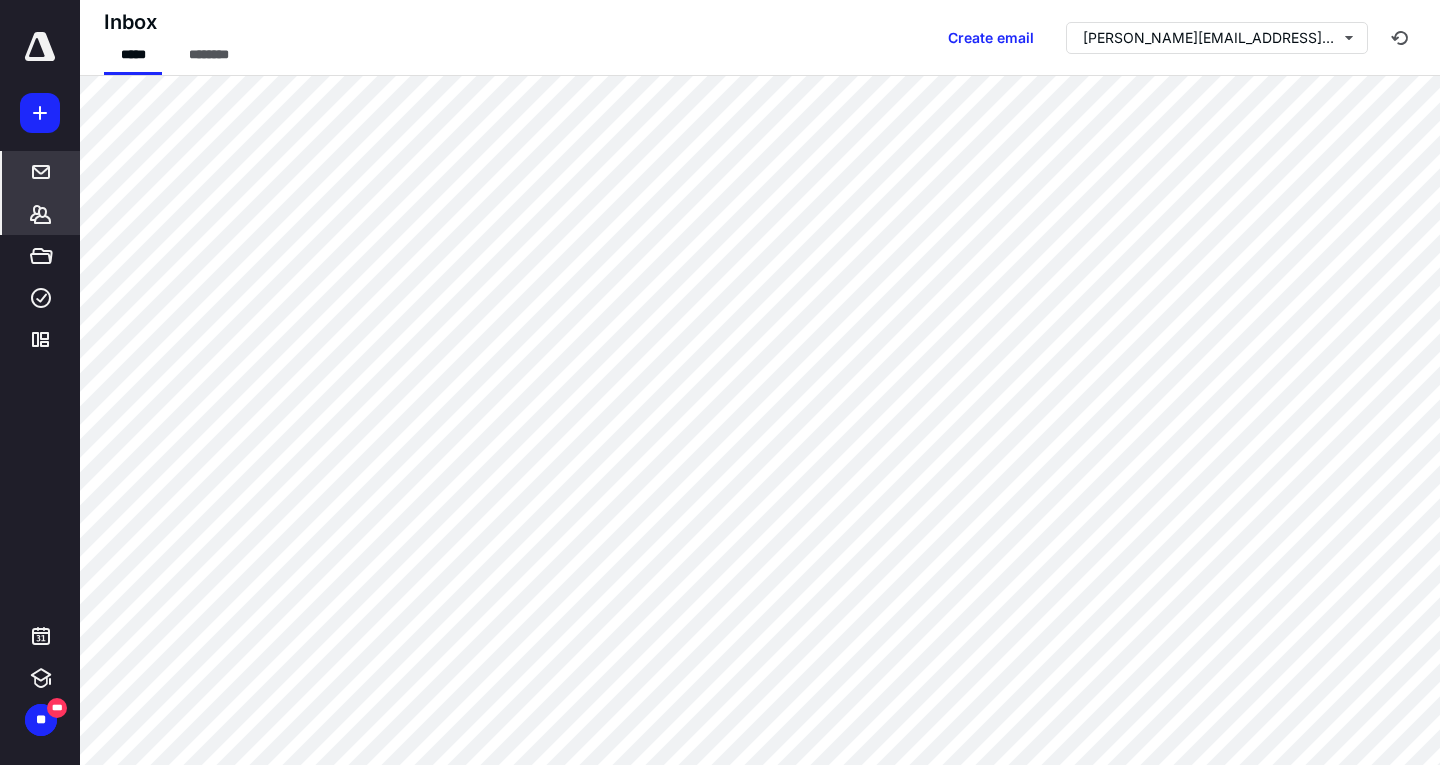 click on "*******" at bounding box center (41, 214) 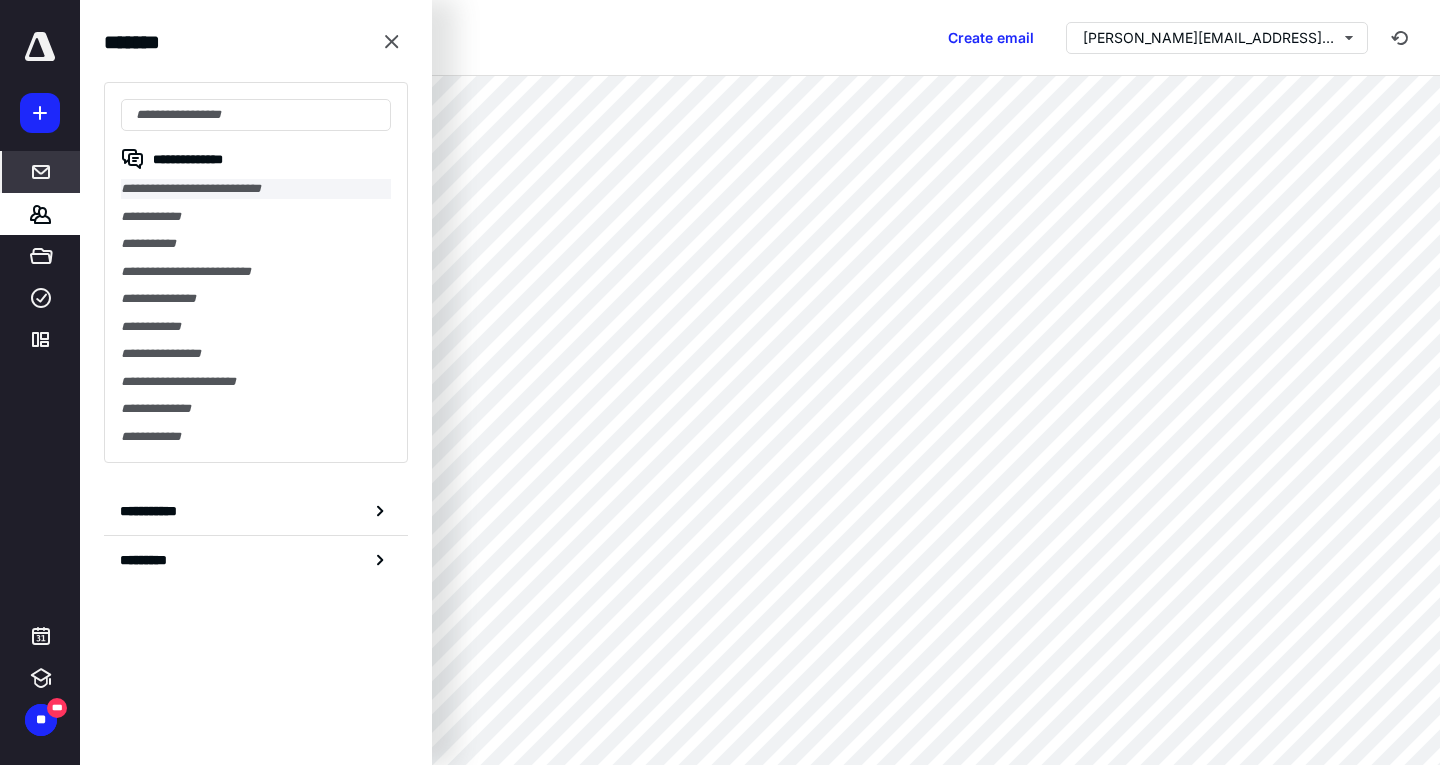 click on "**********" at bounding box center [256, 189] 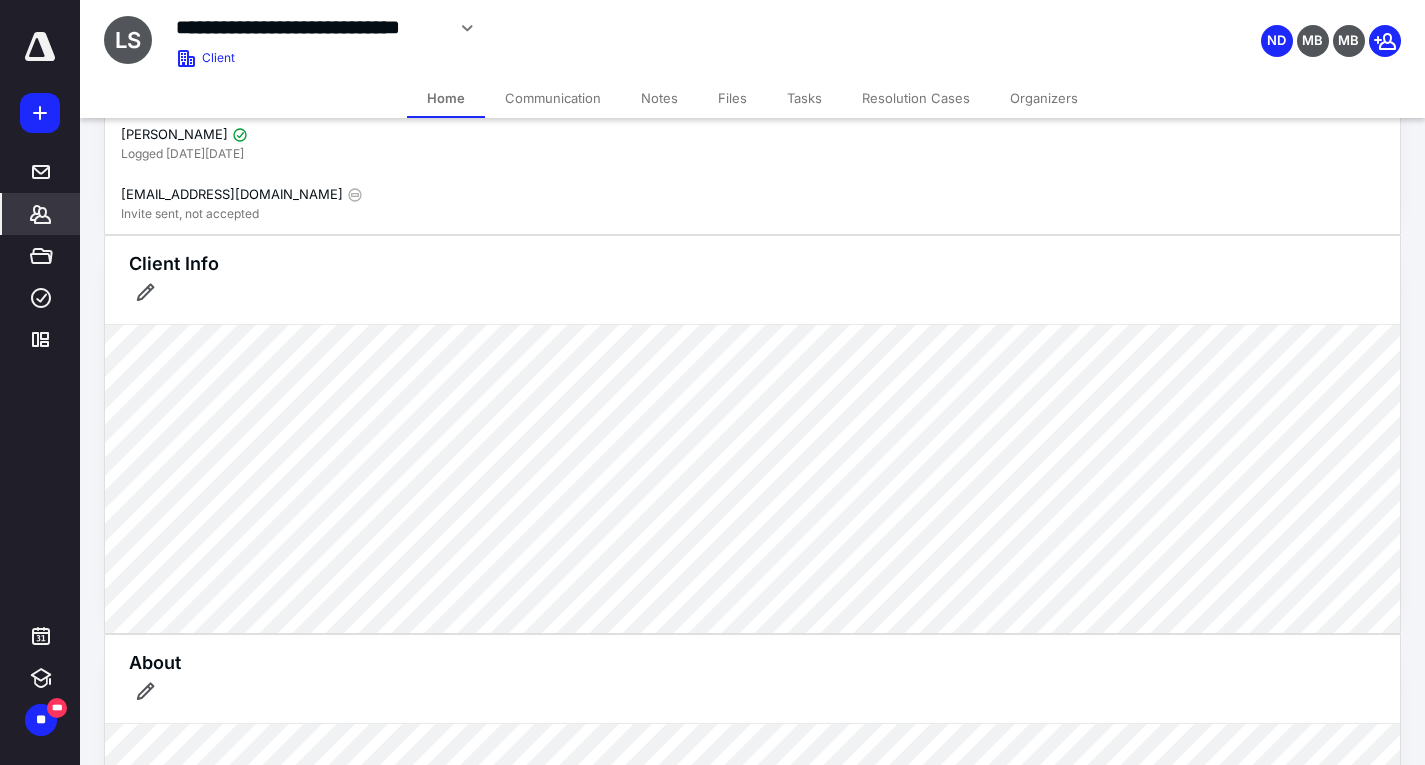 click on "Communication" at bounding box center [553, 98] 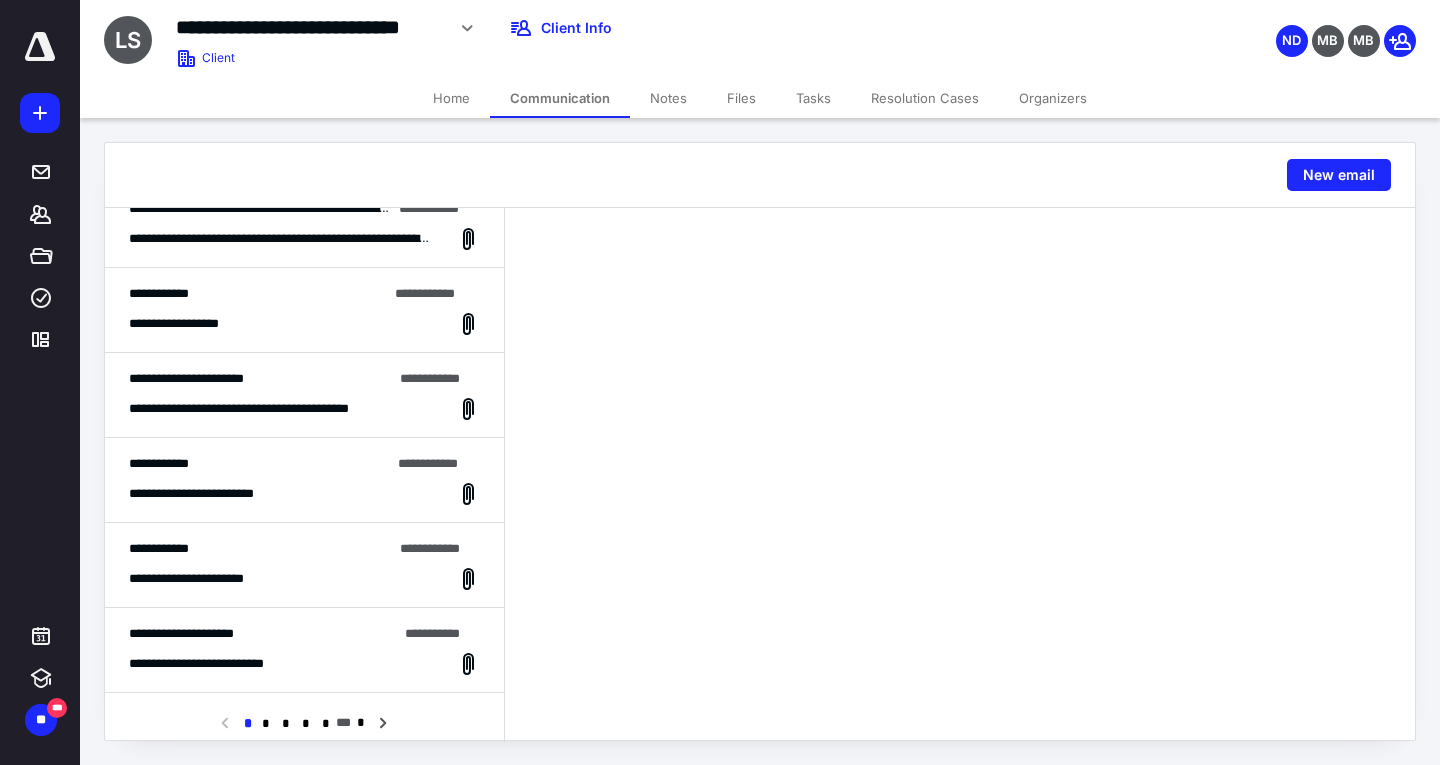 scroll, scrollTop: 200, scrollLeft: 0, axis: vertical 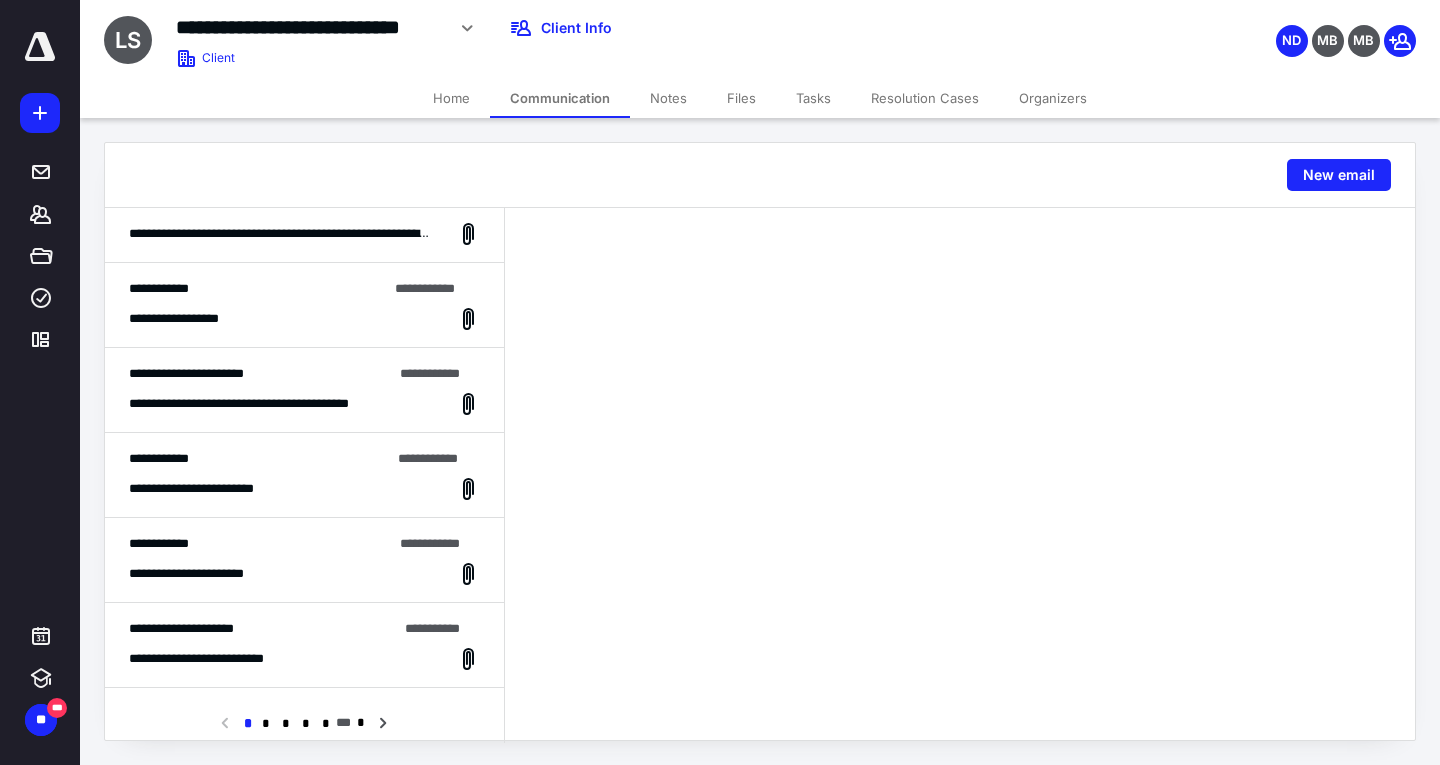 click on "**********" at bounding box center (271, 404) 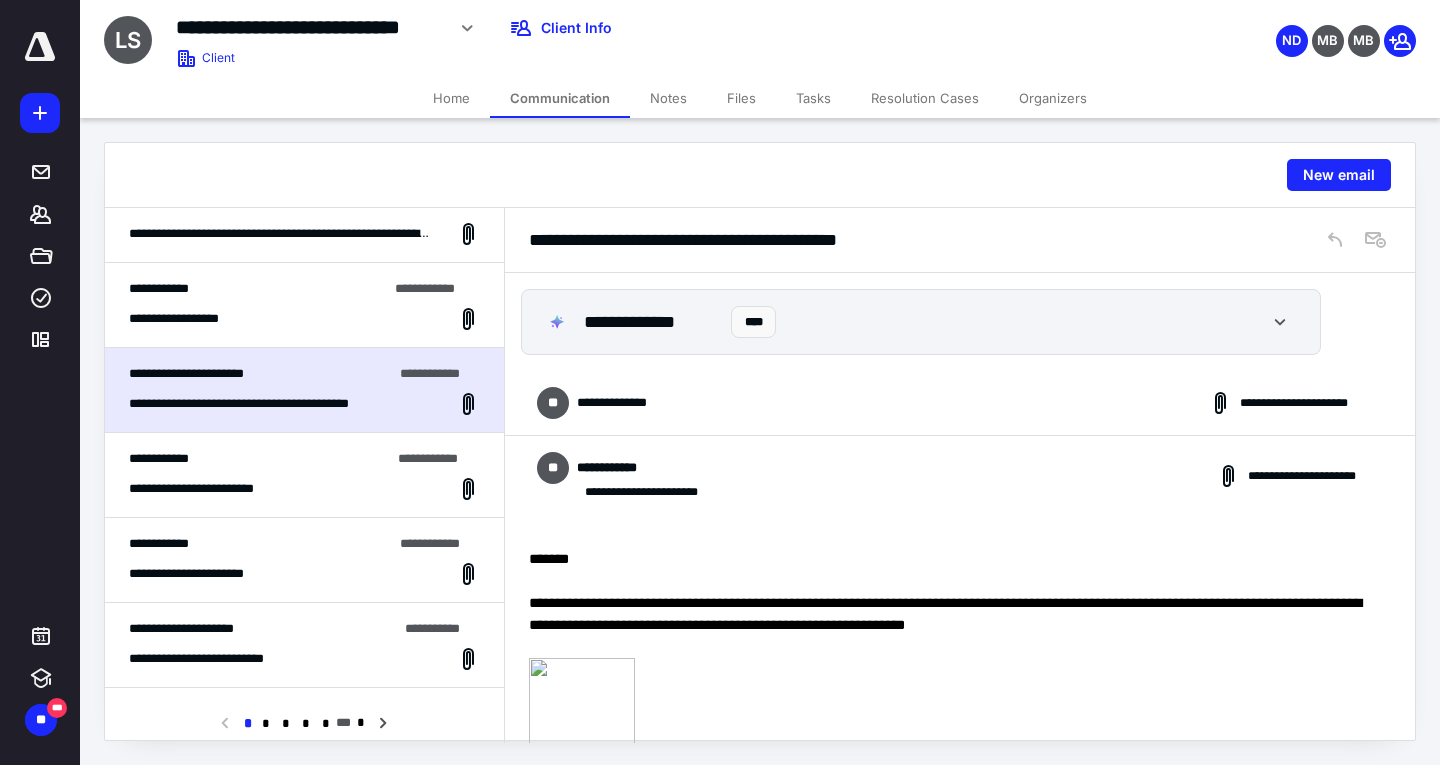 scroll, scrollTop: 298, scrollLeft: 0, axis: vertical 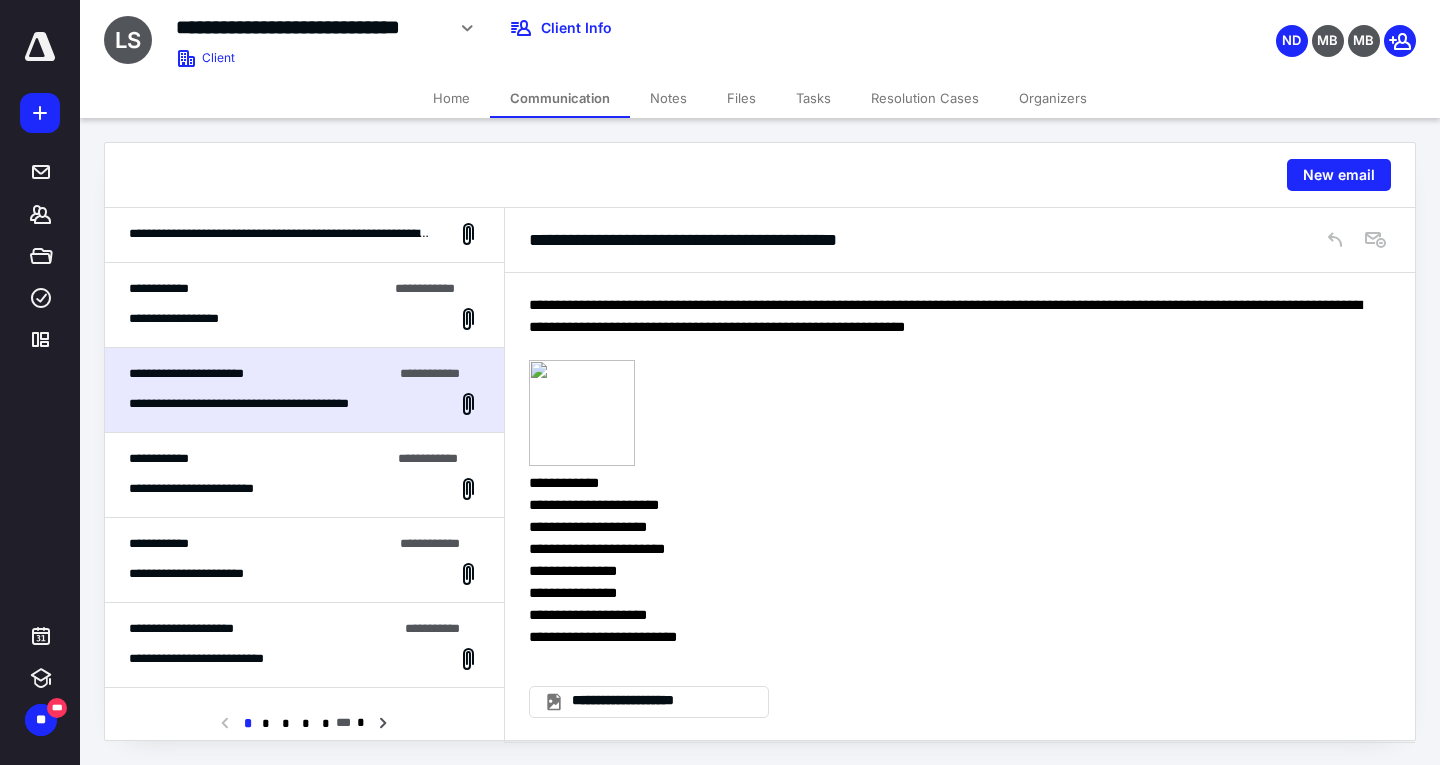click on "**********" at bounding box center (213, 489) 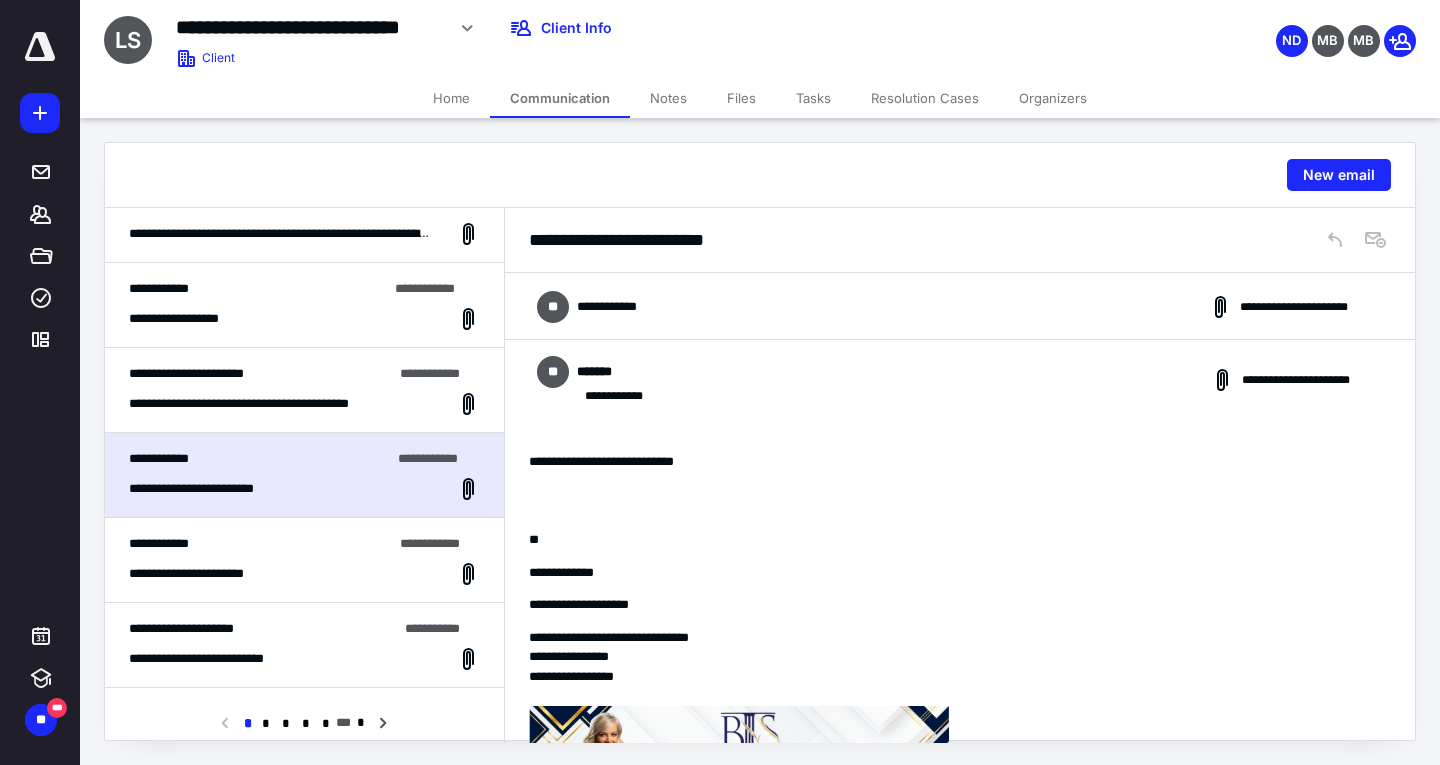 scroll, scrollTop: 0, scrollLeft: 0, axis: both 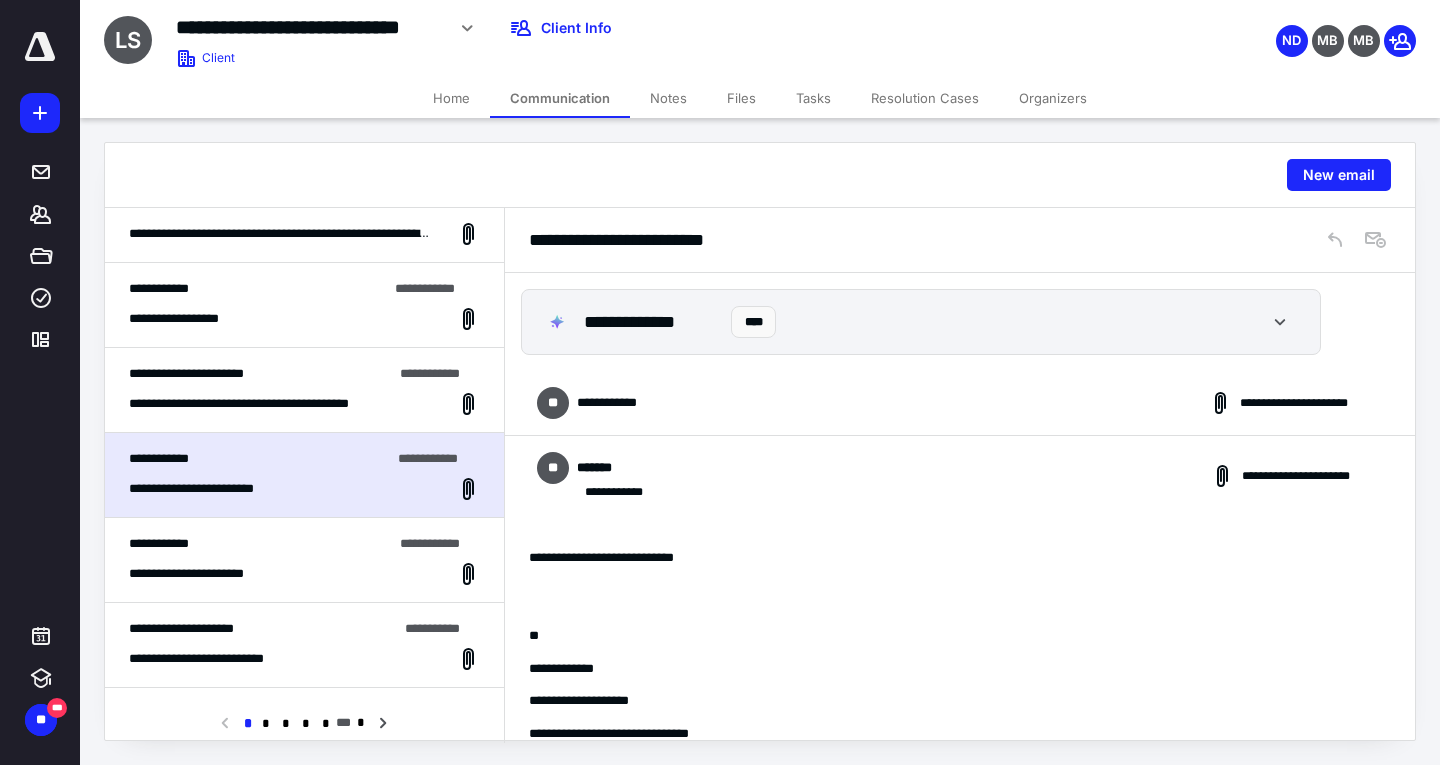 click on "**********" at bounding box center [960, 403] 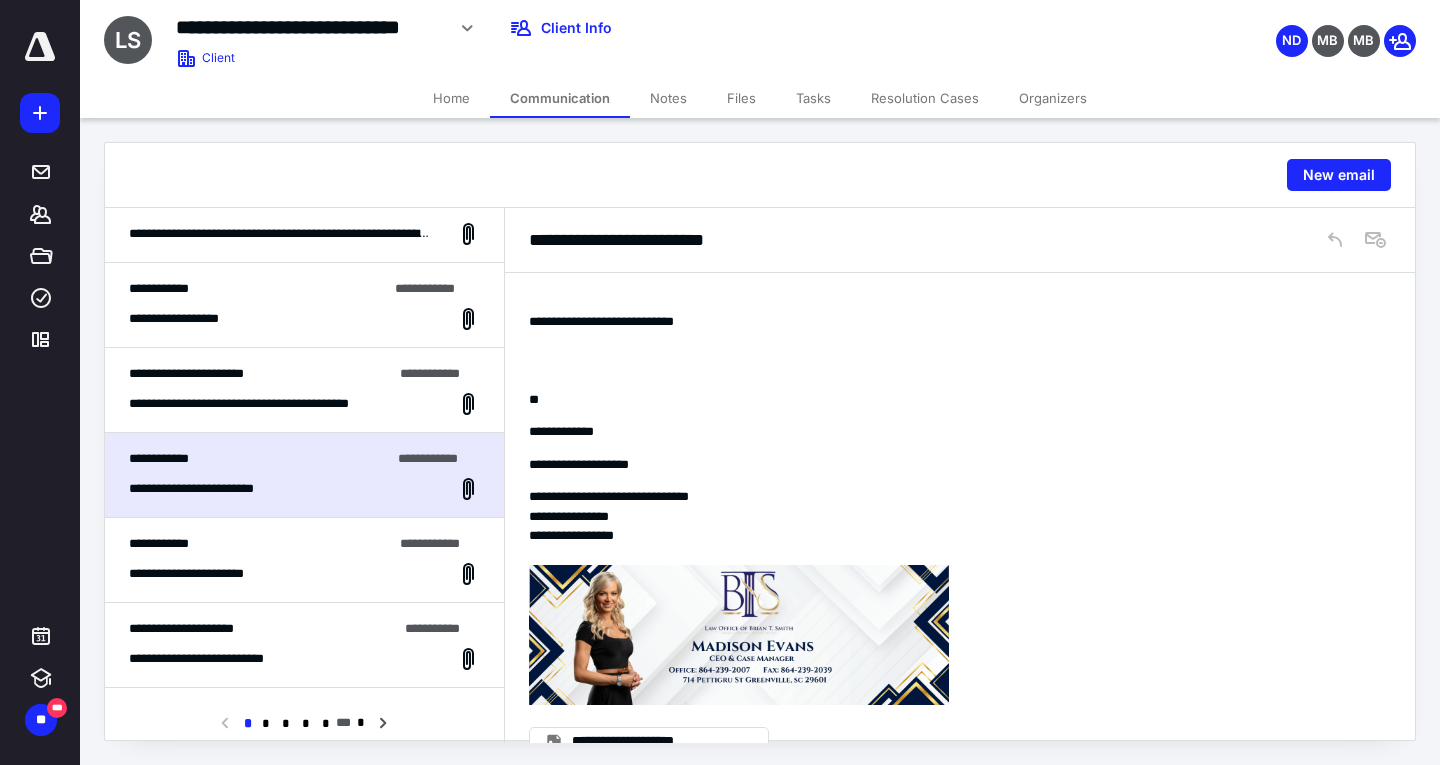 scroll, scrollTop: 800, scrollLeft: 0, axis: vertical 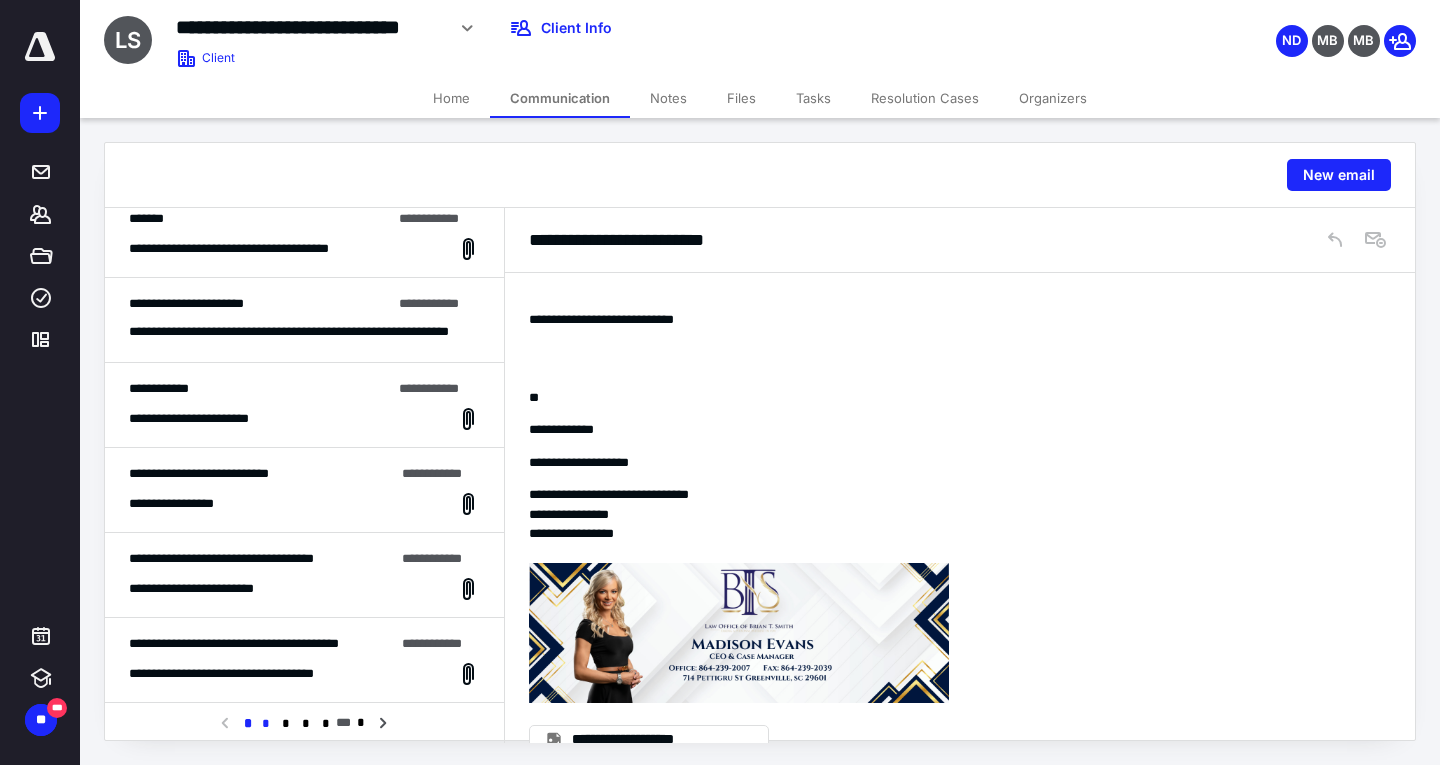 click on "*" at bounding box center (266, 724) 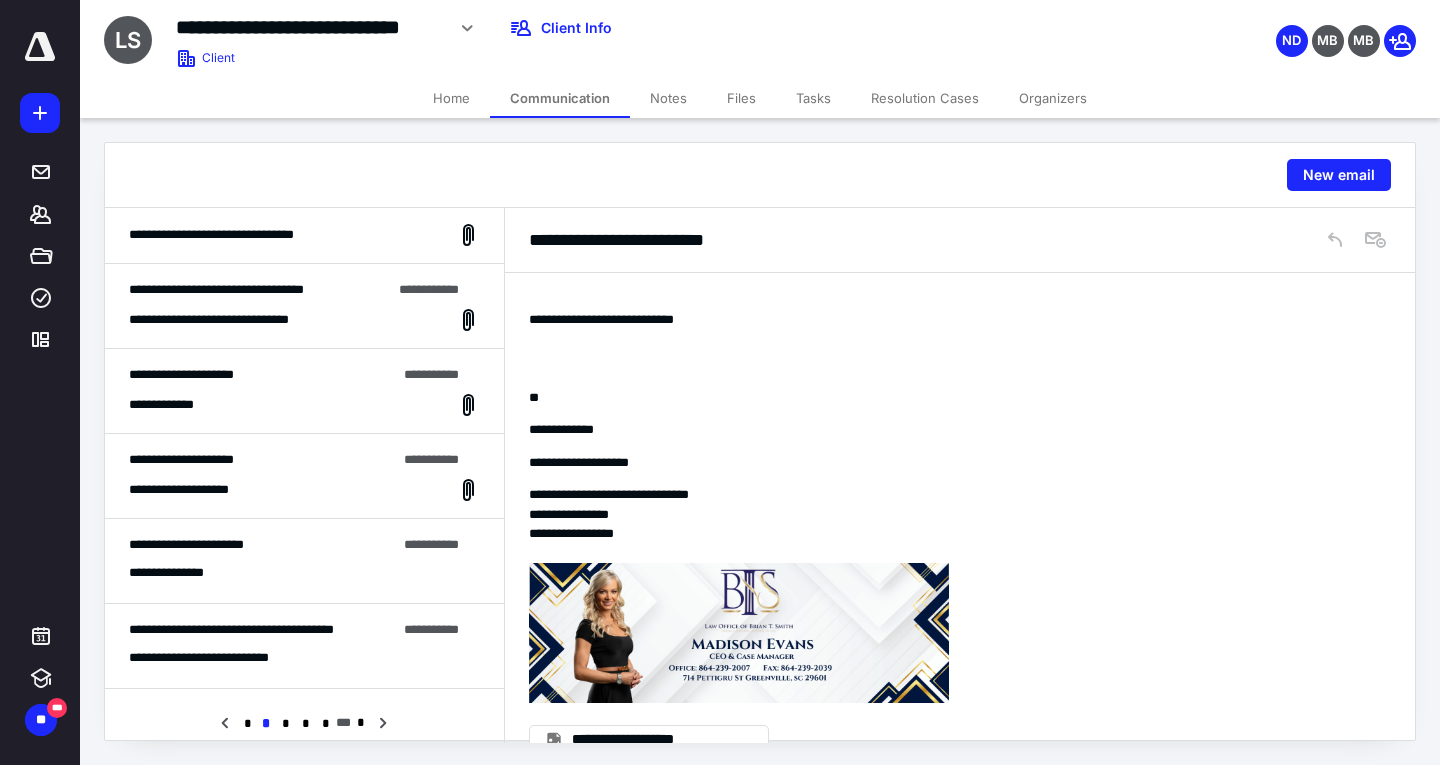scroll, scrollTop: 600, scrollLeft: 0, axis: vertical 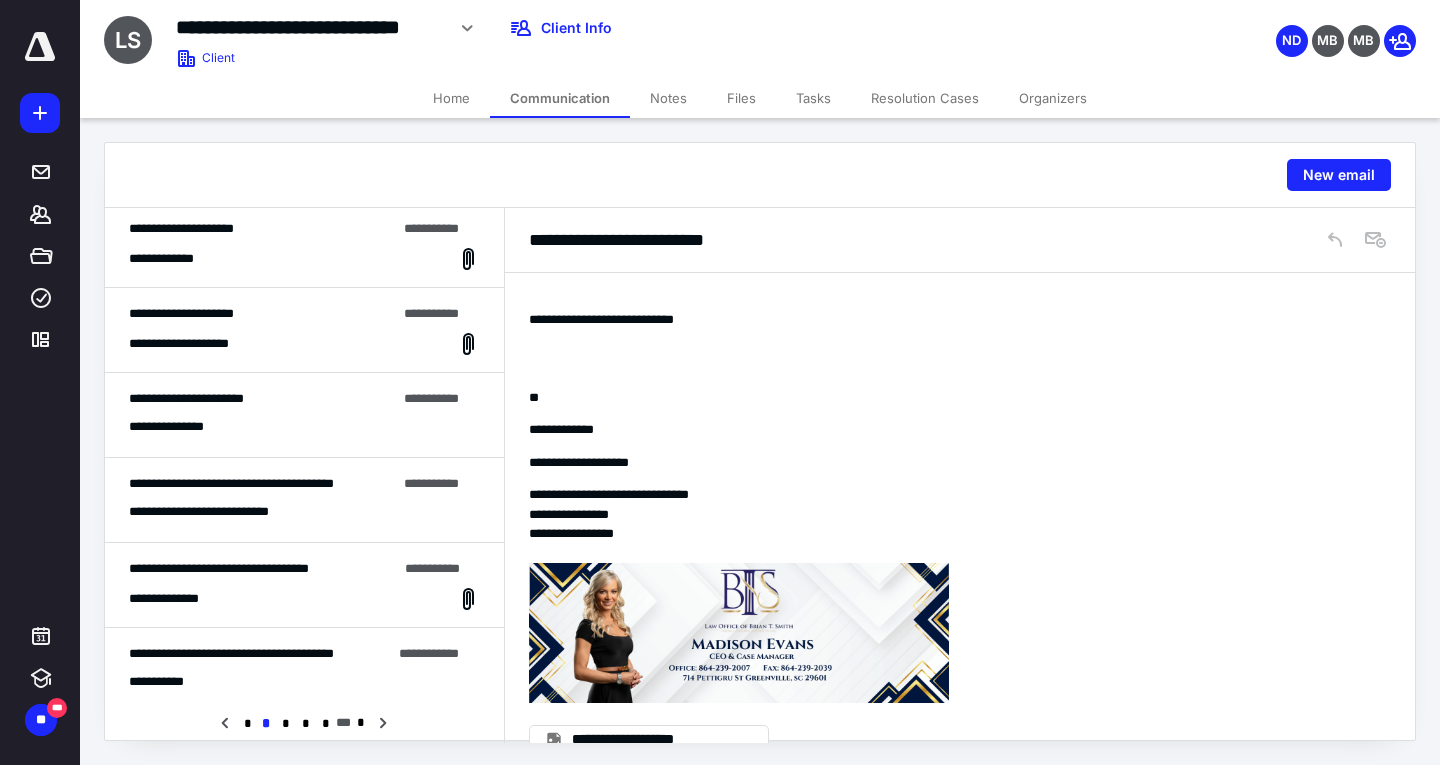 click on "**********" at bounding box center (304, 427) 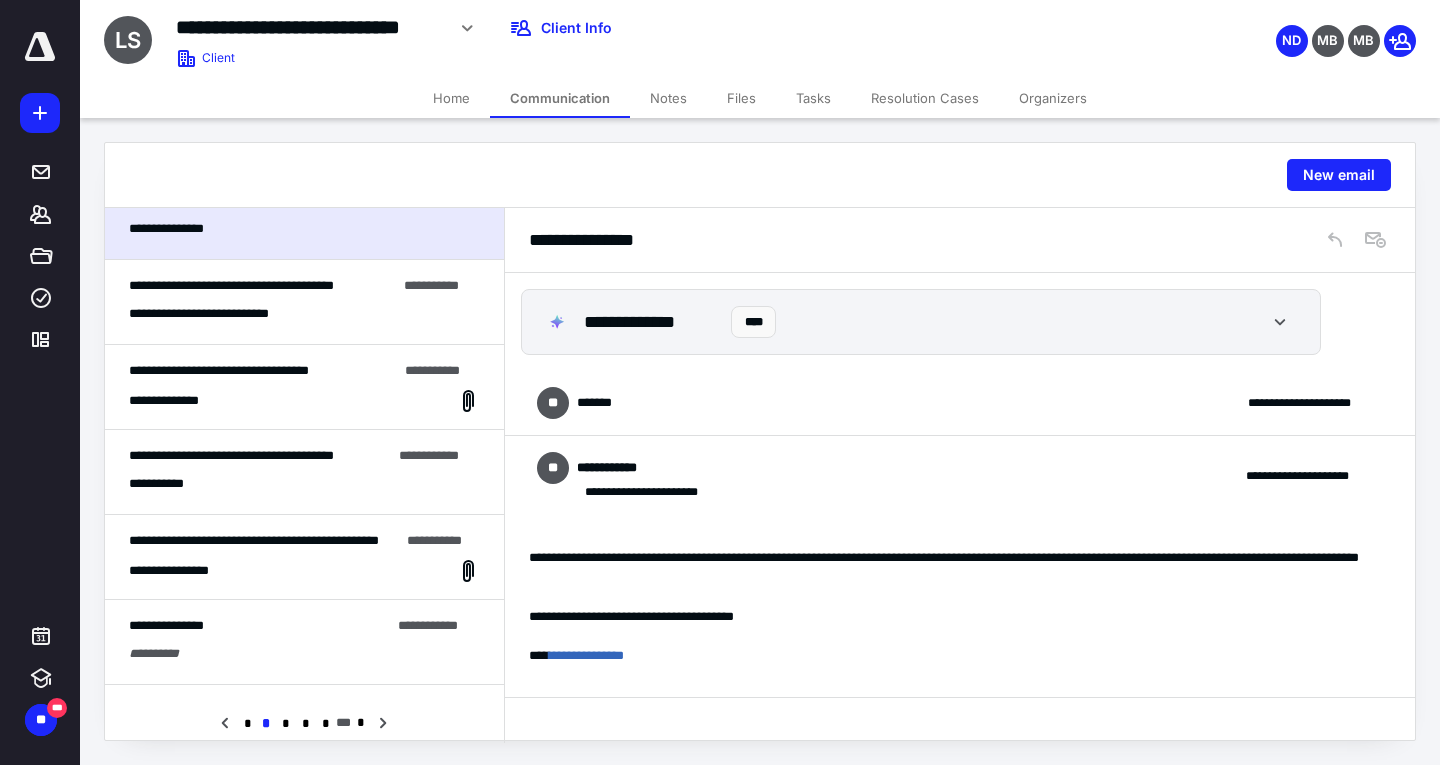 scroll, scrollTop: 800, scrollLeft: 0, axis: vertical 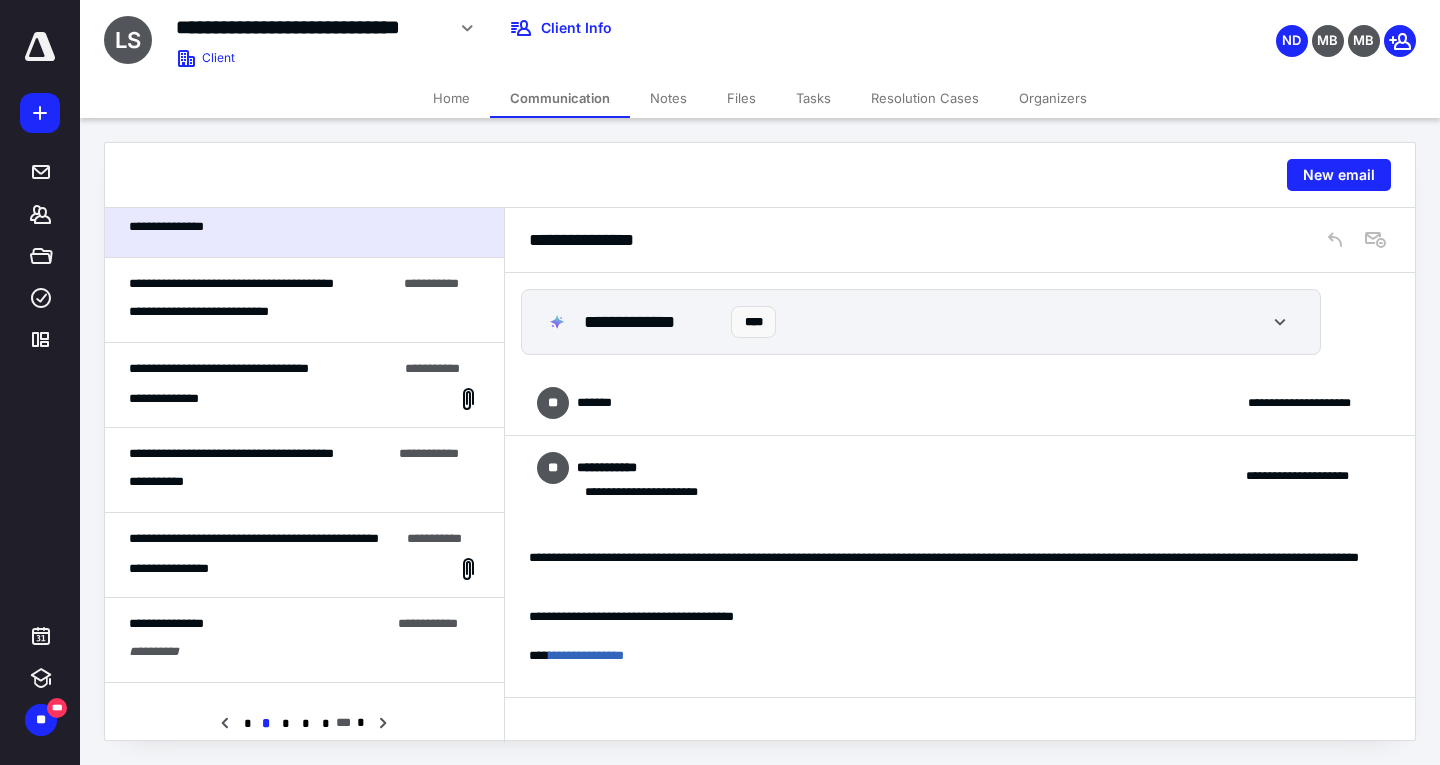 click on "**********" at bounding box center (304, 569) 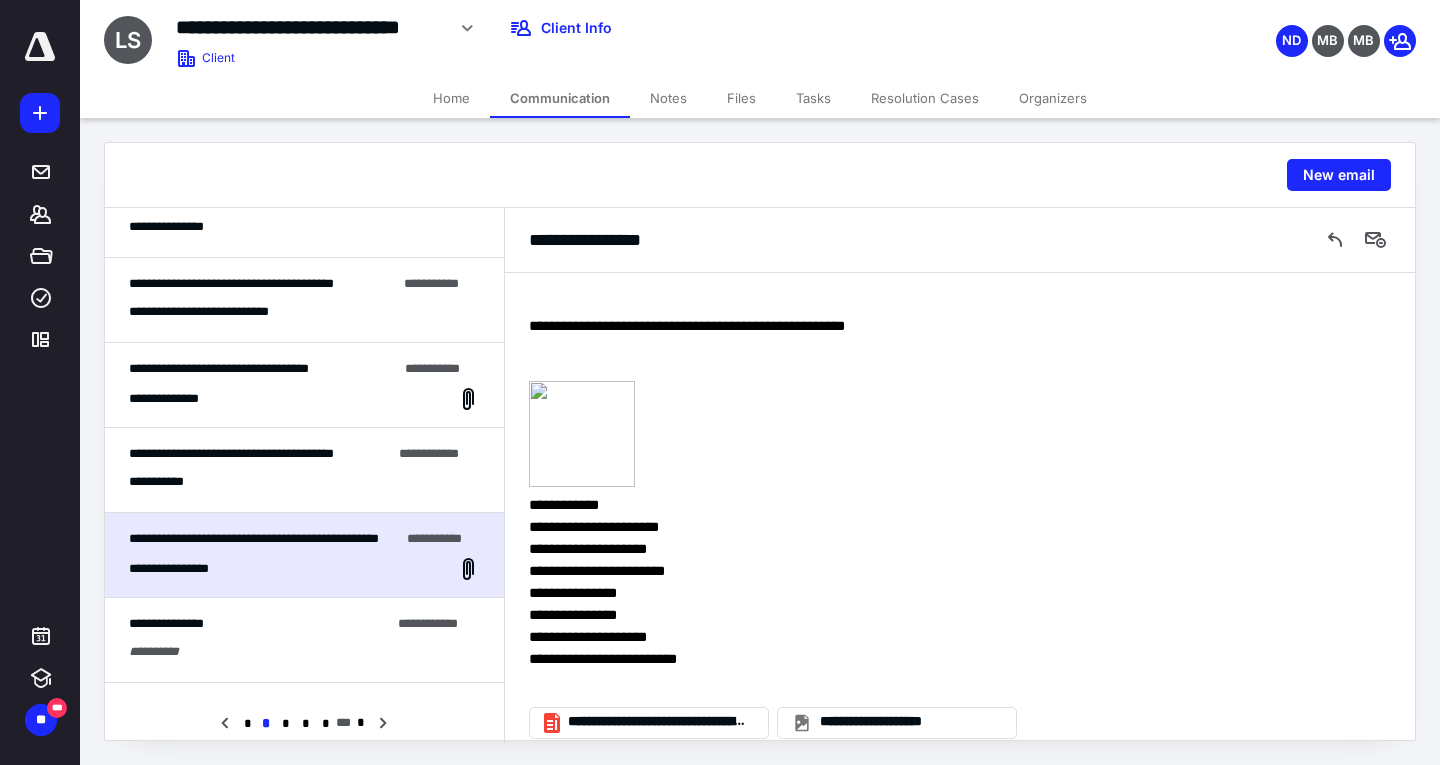scroll, scrollTop: 254, scrollLeft: 0, axis: vertical 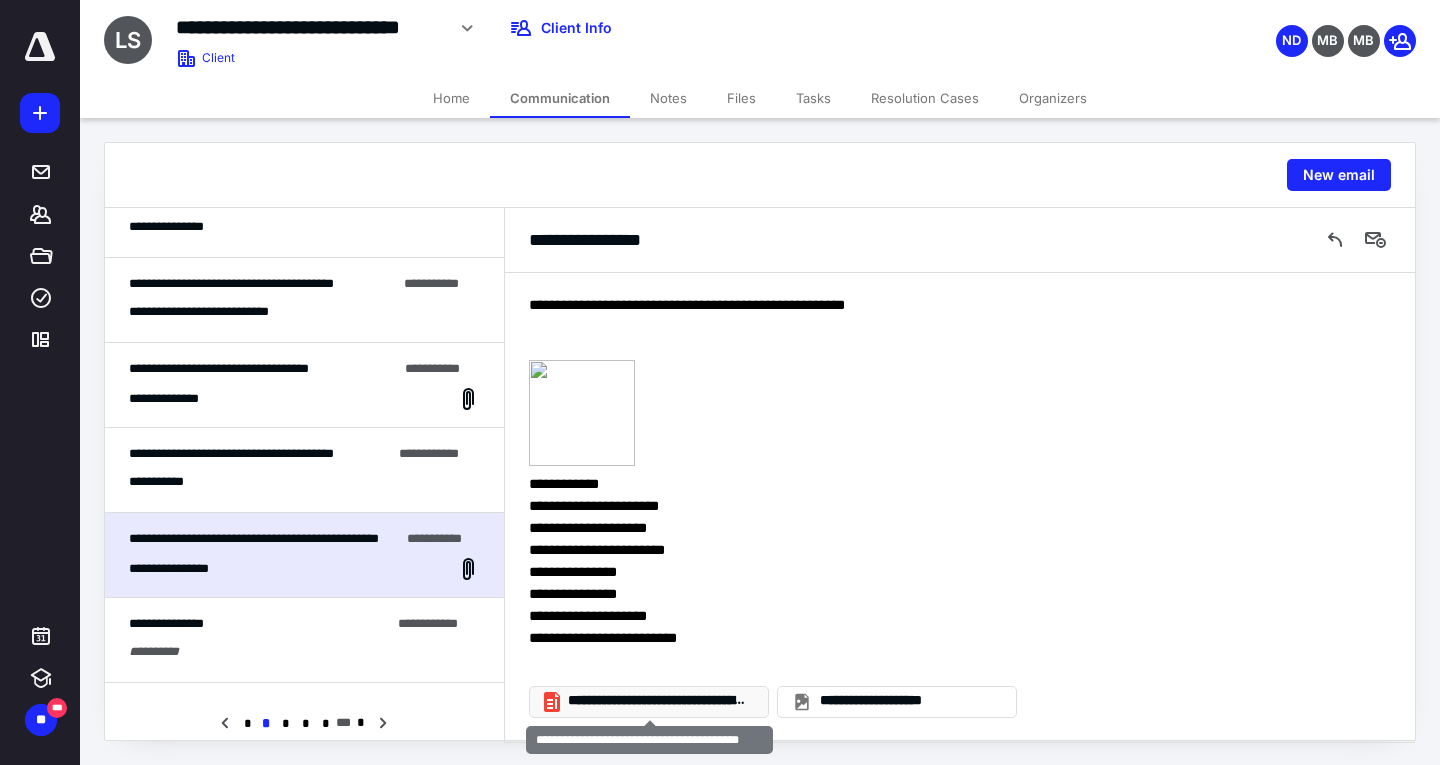 click on "**********" at bounding box center (657, 701) 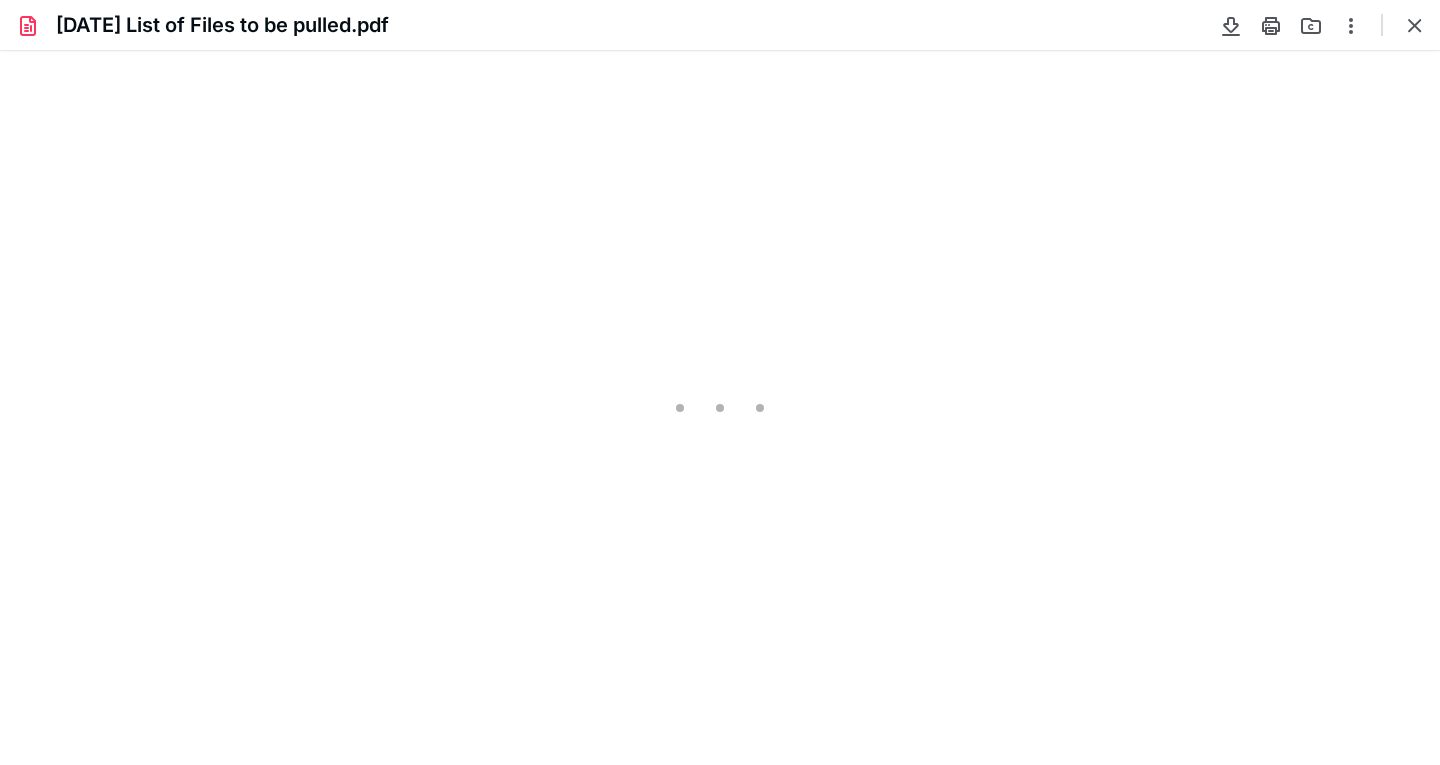 scroll, scrollTop: 0, scrollLeft: 0, axis: both 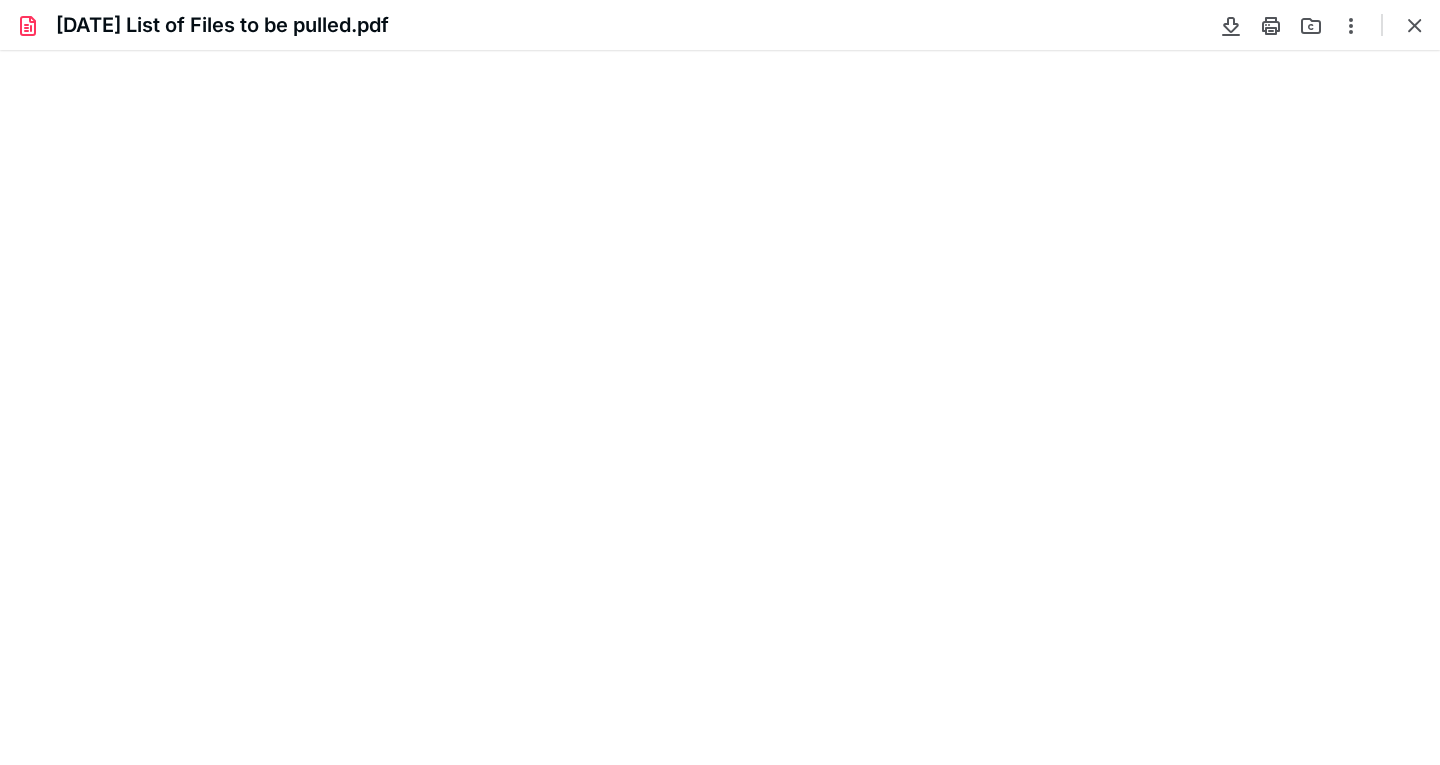 type on "85" 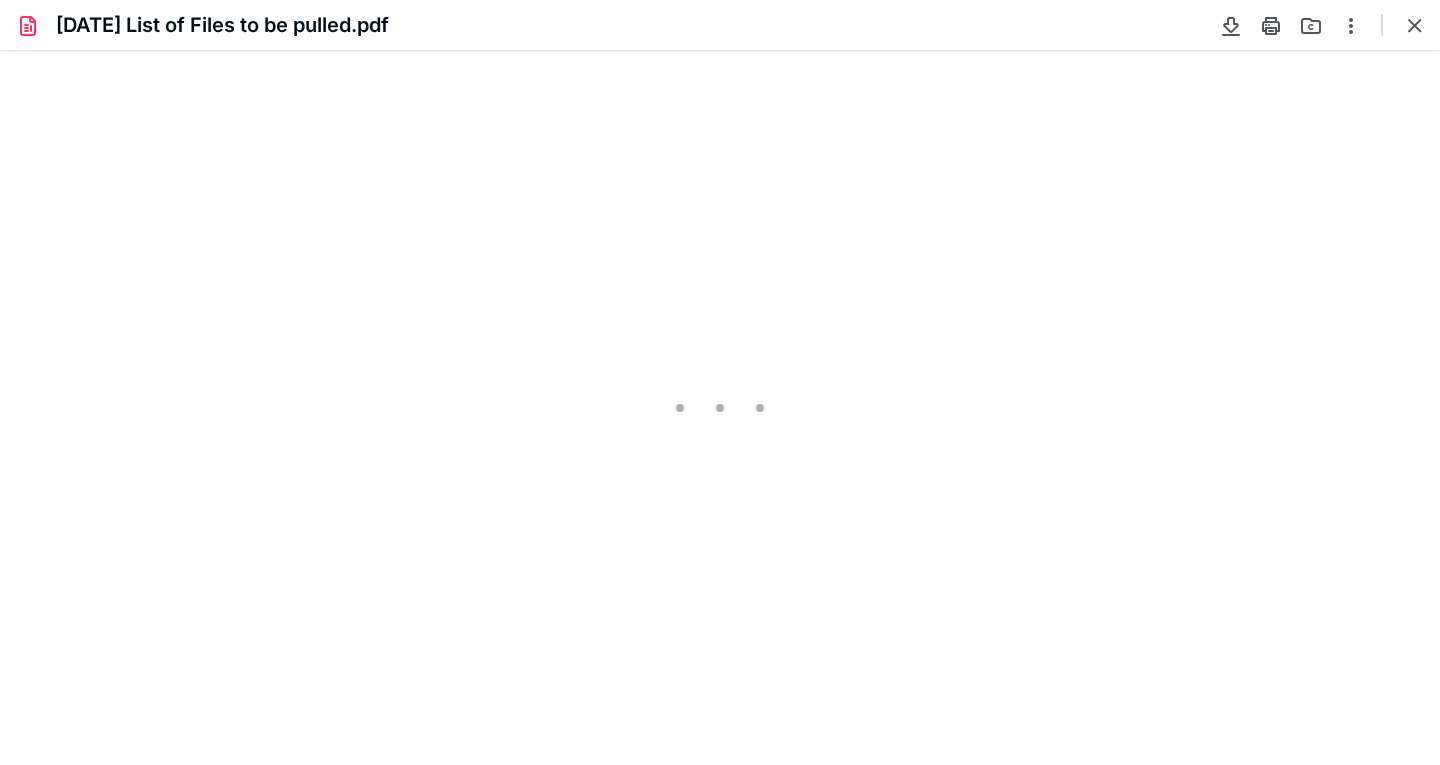 scroll, scrollTop: 39, scrollLeft: 0, axis: vertical 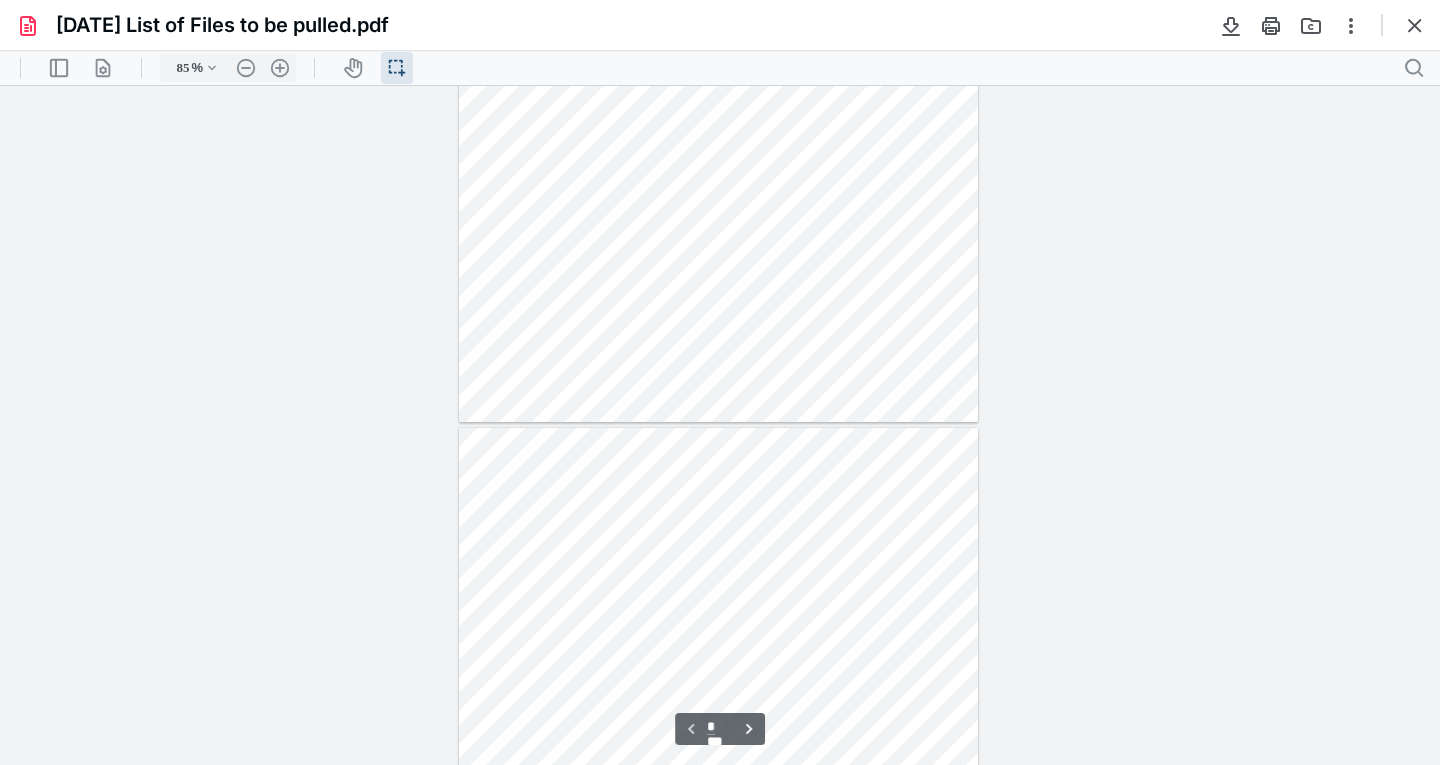 type on "*" 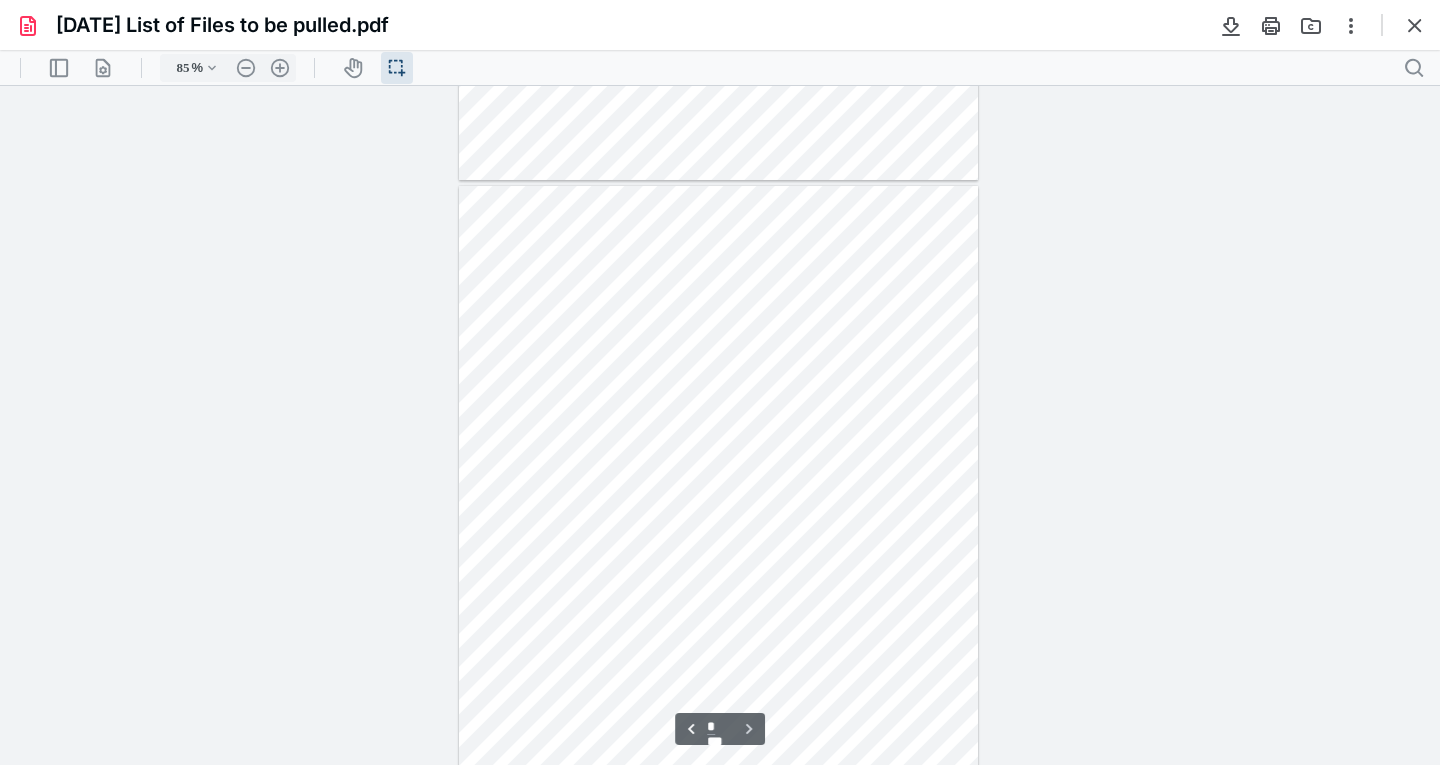 scroll, scrollTop: 677, scrollLeft: 0, axis: vertical 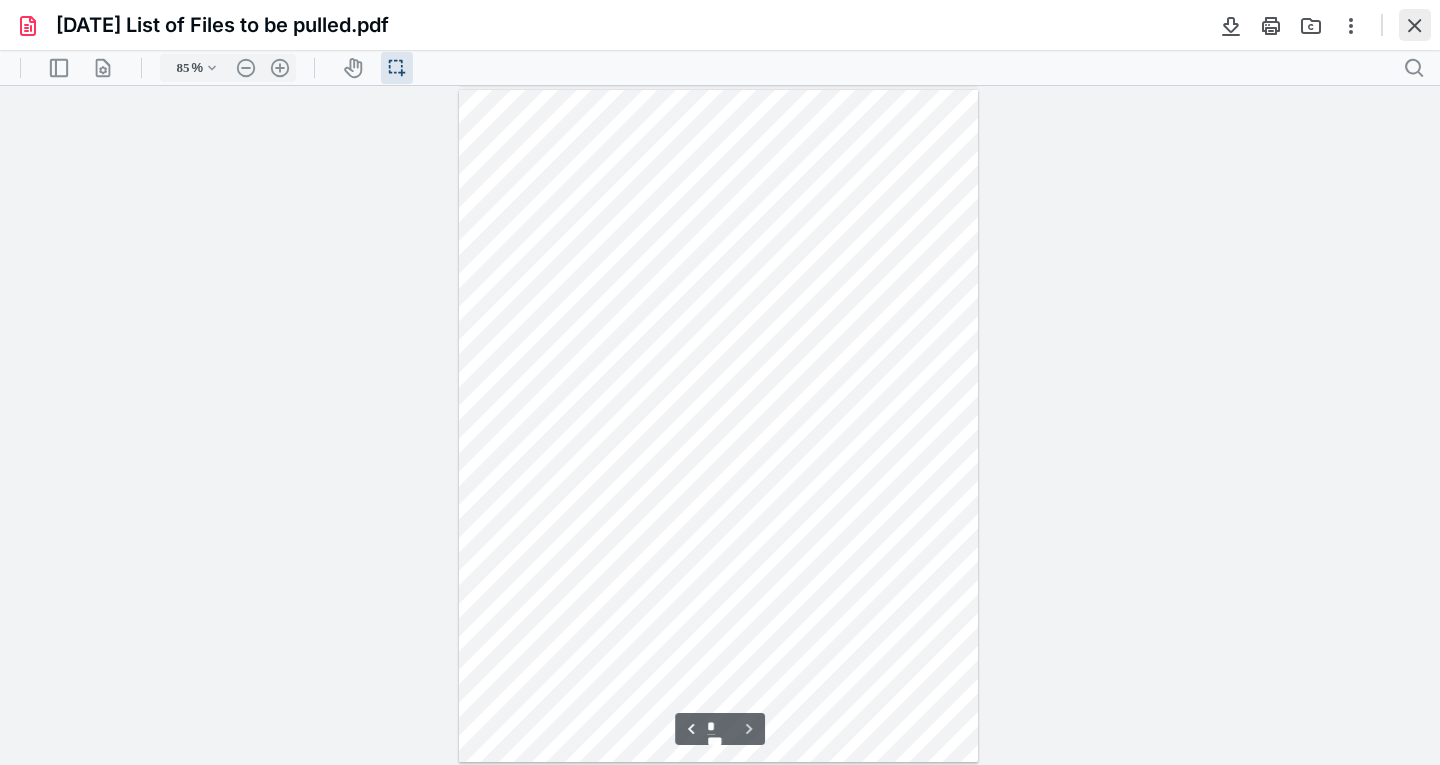 click at bounding box center (1415, 25) 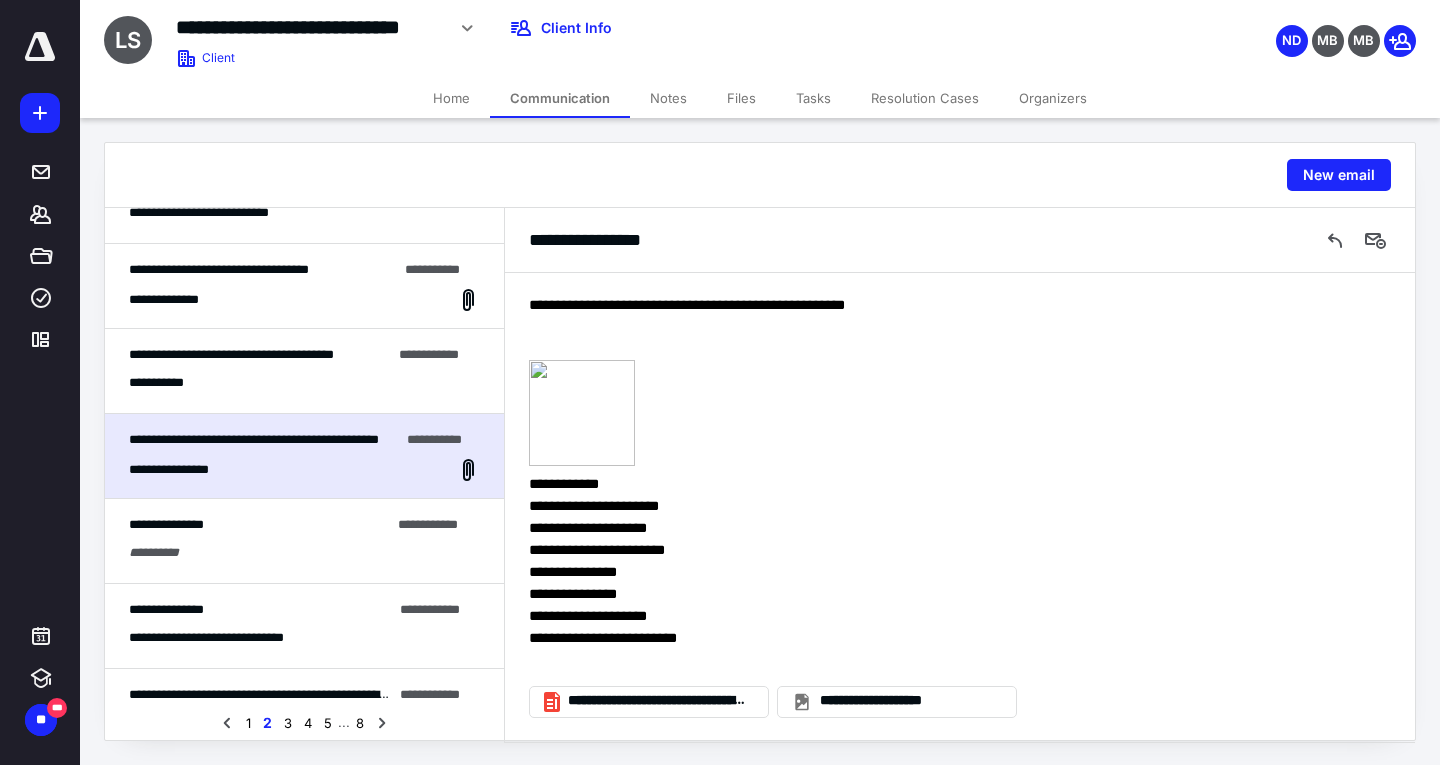 scroll, scrollTop: 900, scrollLeft: 0, axis: vertical 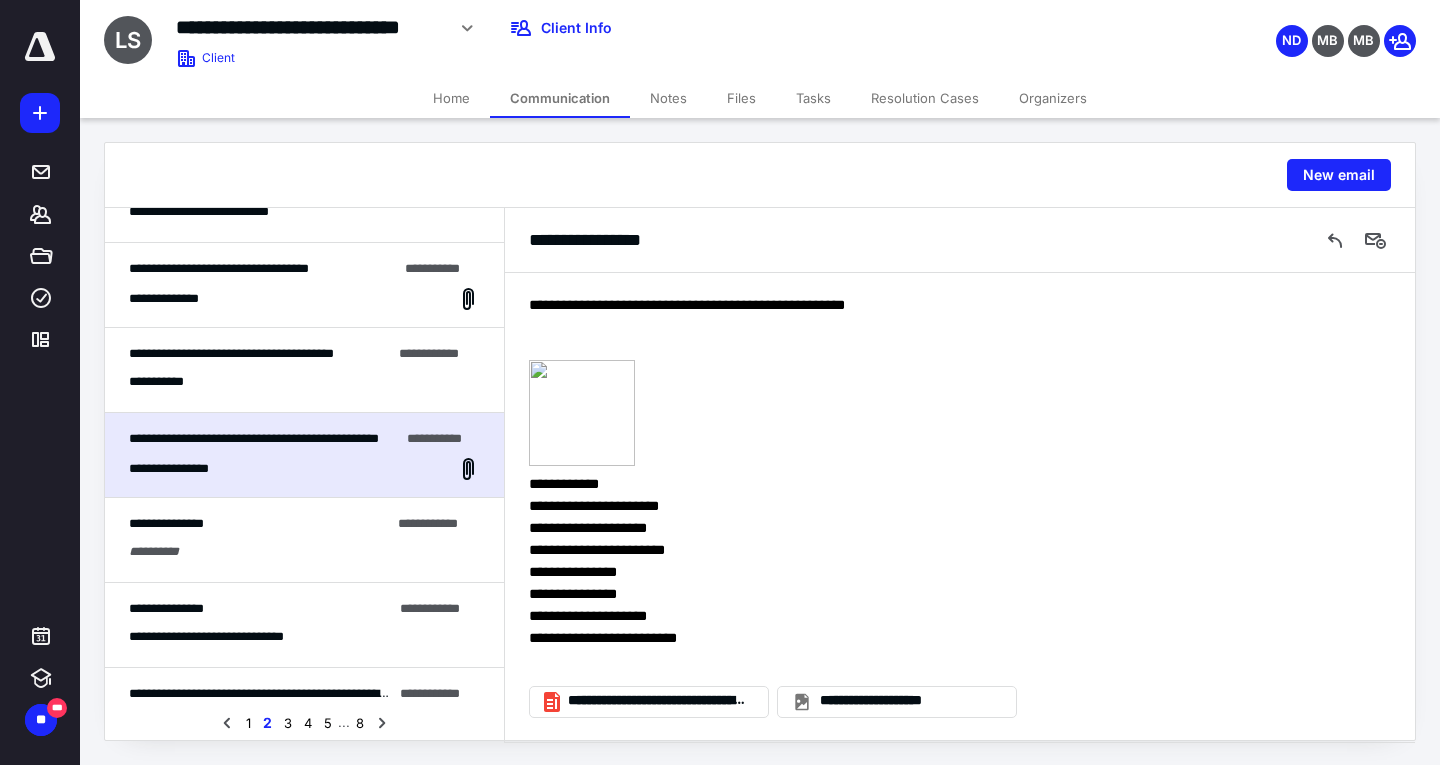 click on "**********" at bounding box center [304, 382] 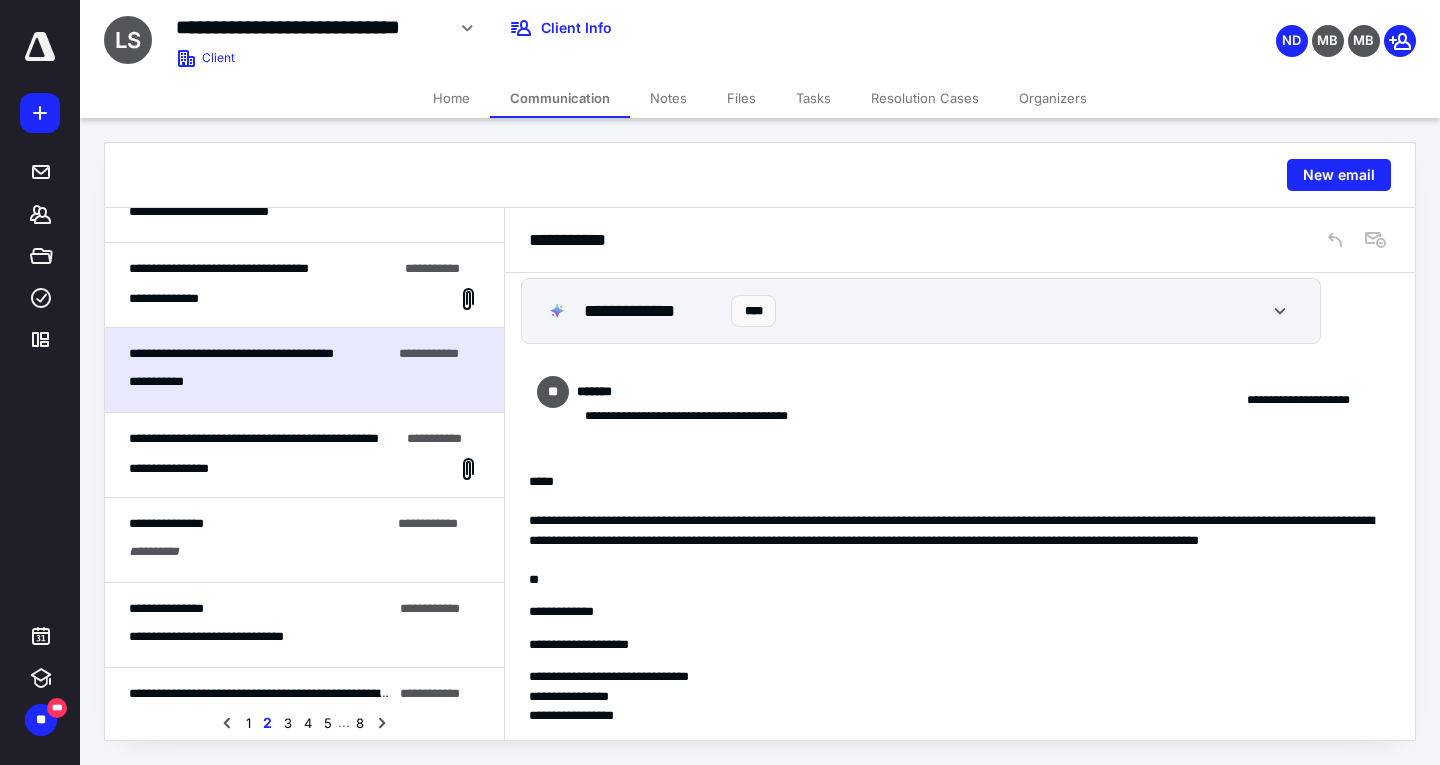 scroll, scrollTop: 0, scrollLeft: 0, axis: both 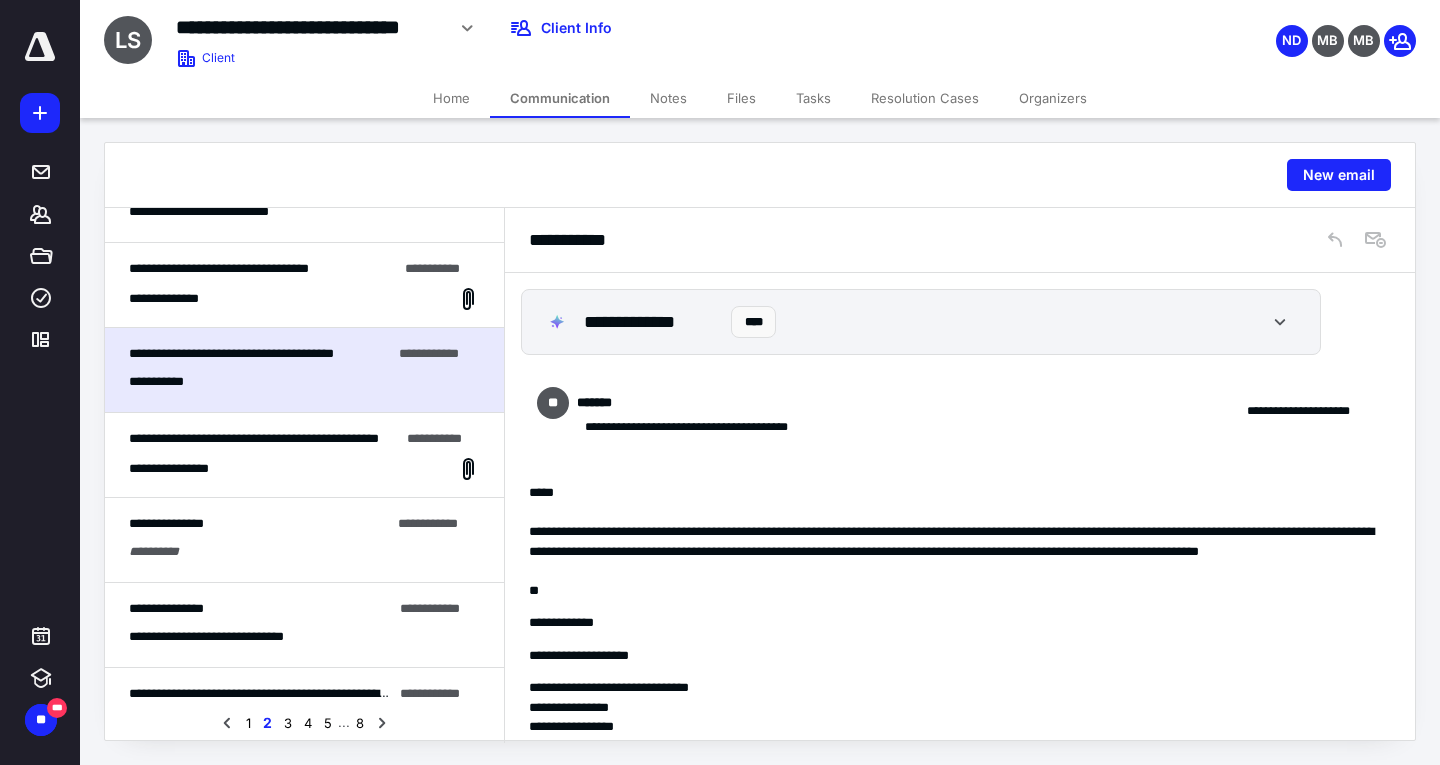 click on "Files" at bounding box center (741, 98) 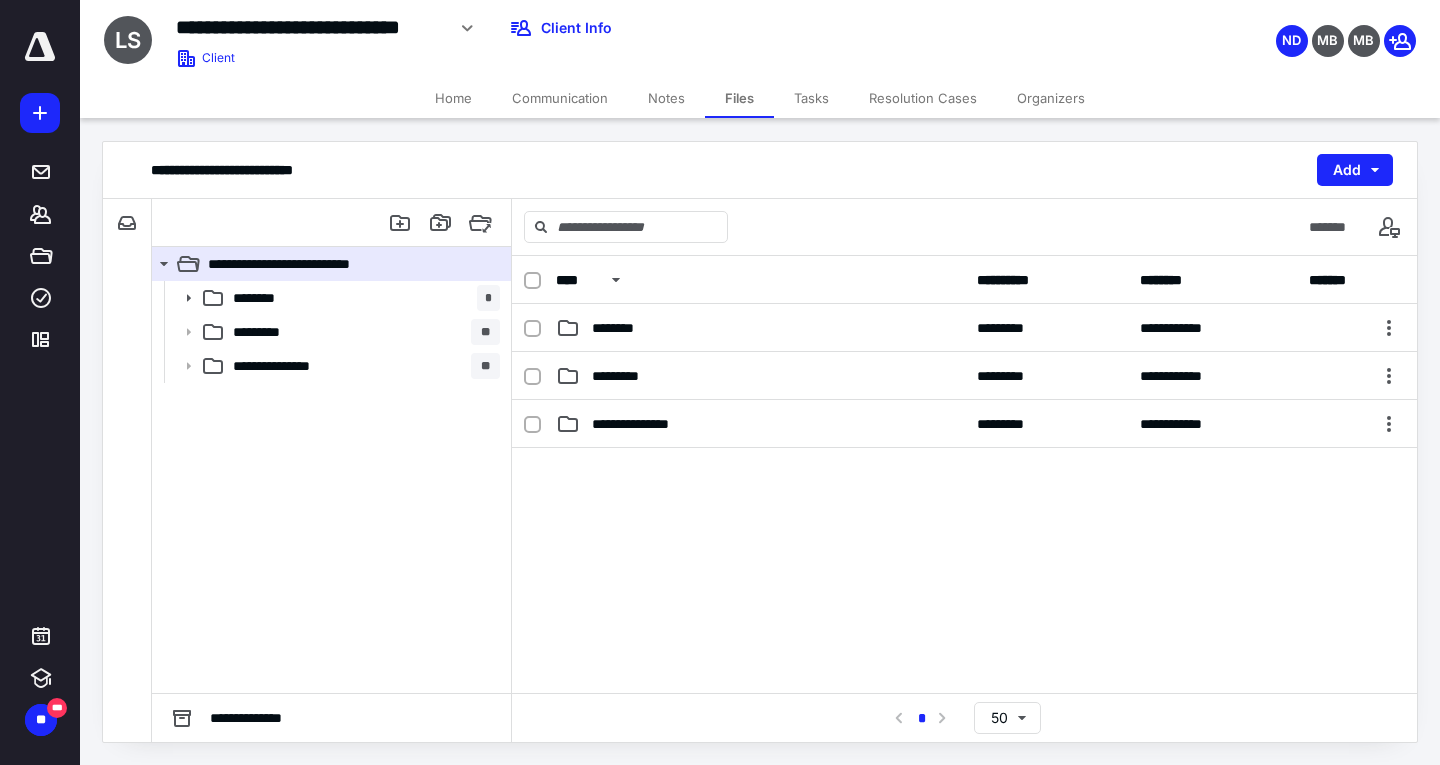 click on "Notes" at bounding box center [666, 98] 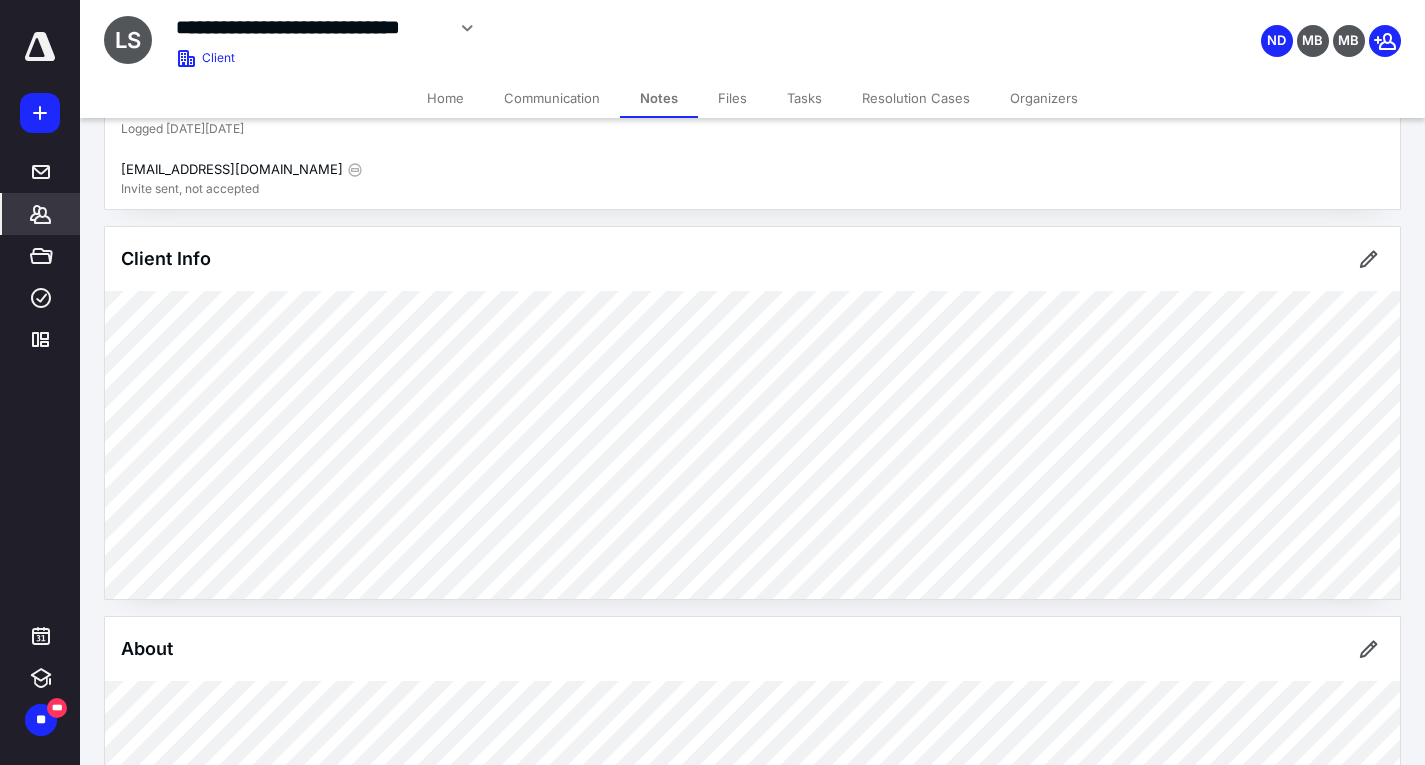 click on "Files" at bounding box center [732, 98] 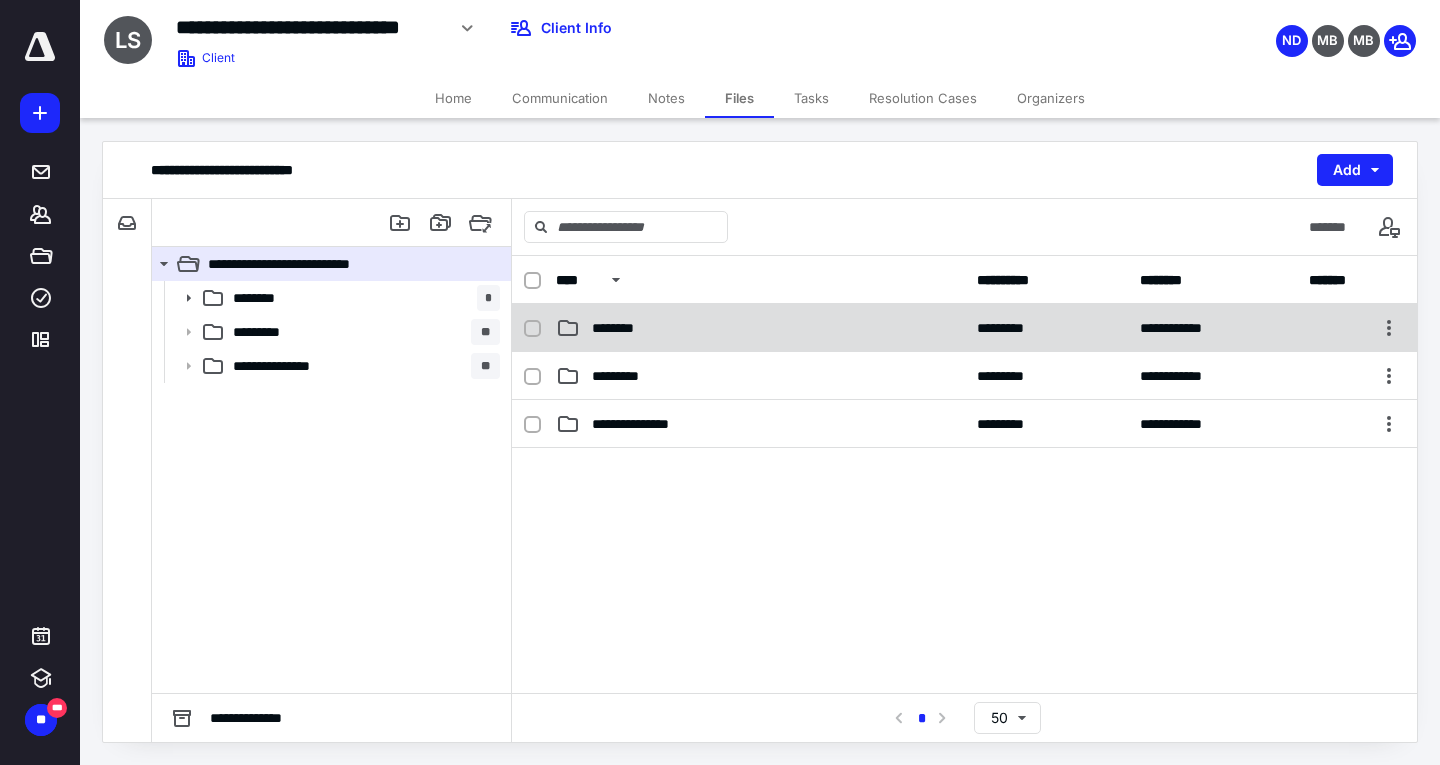 click on "********" at bounding box center (760, 328) 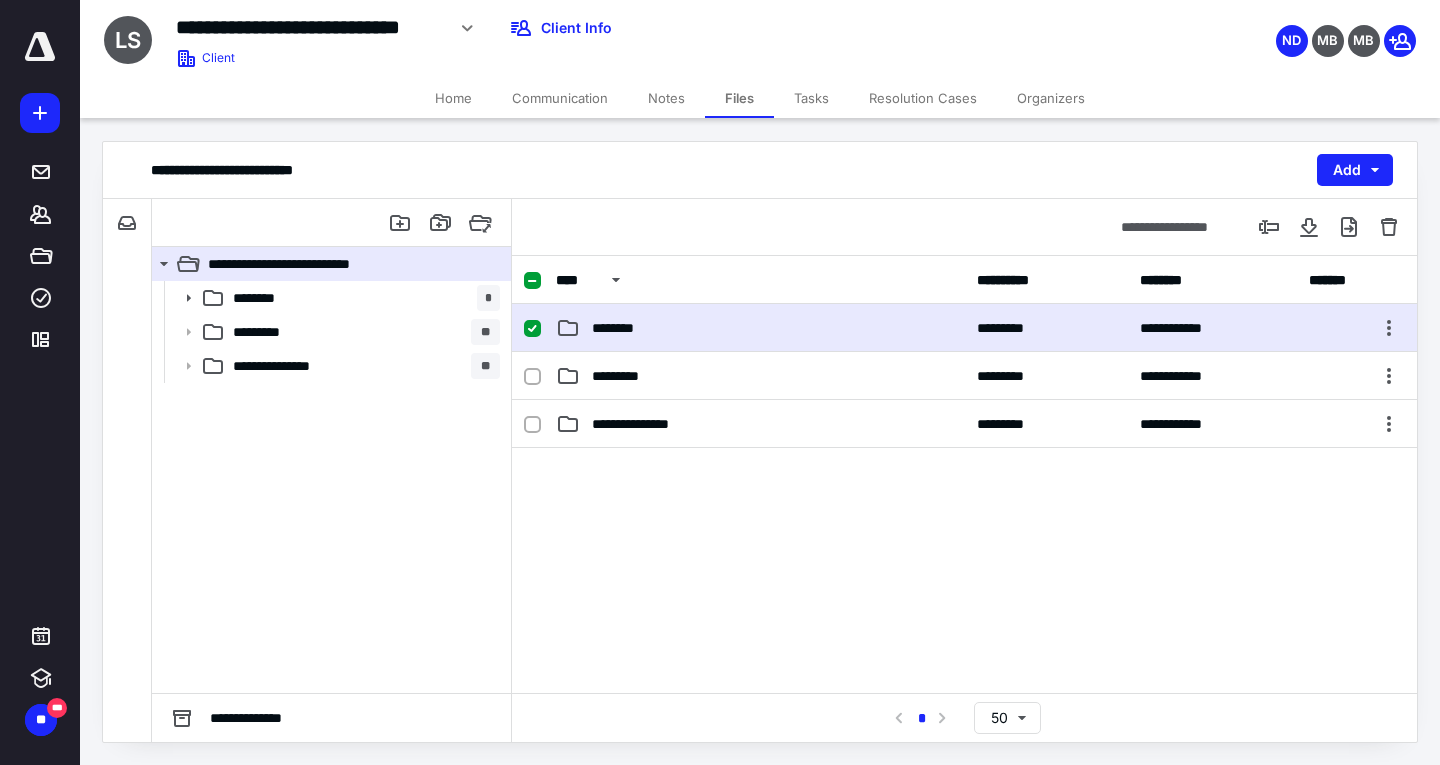 click on "********" at bounding box center [760, 328] 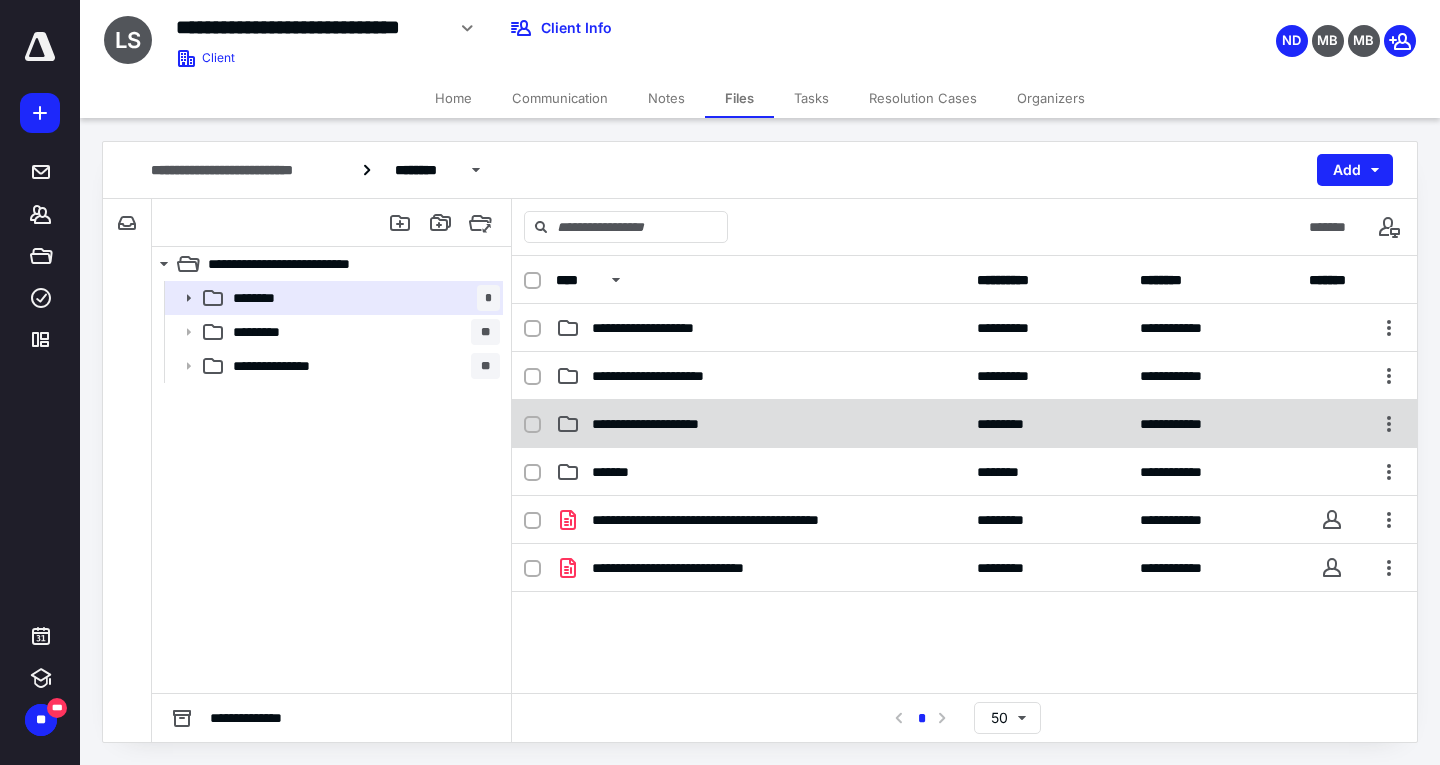 click on "**********" at bounding box center [760, 424] 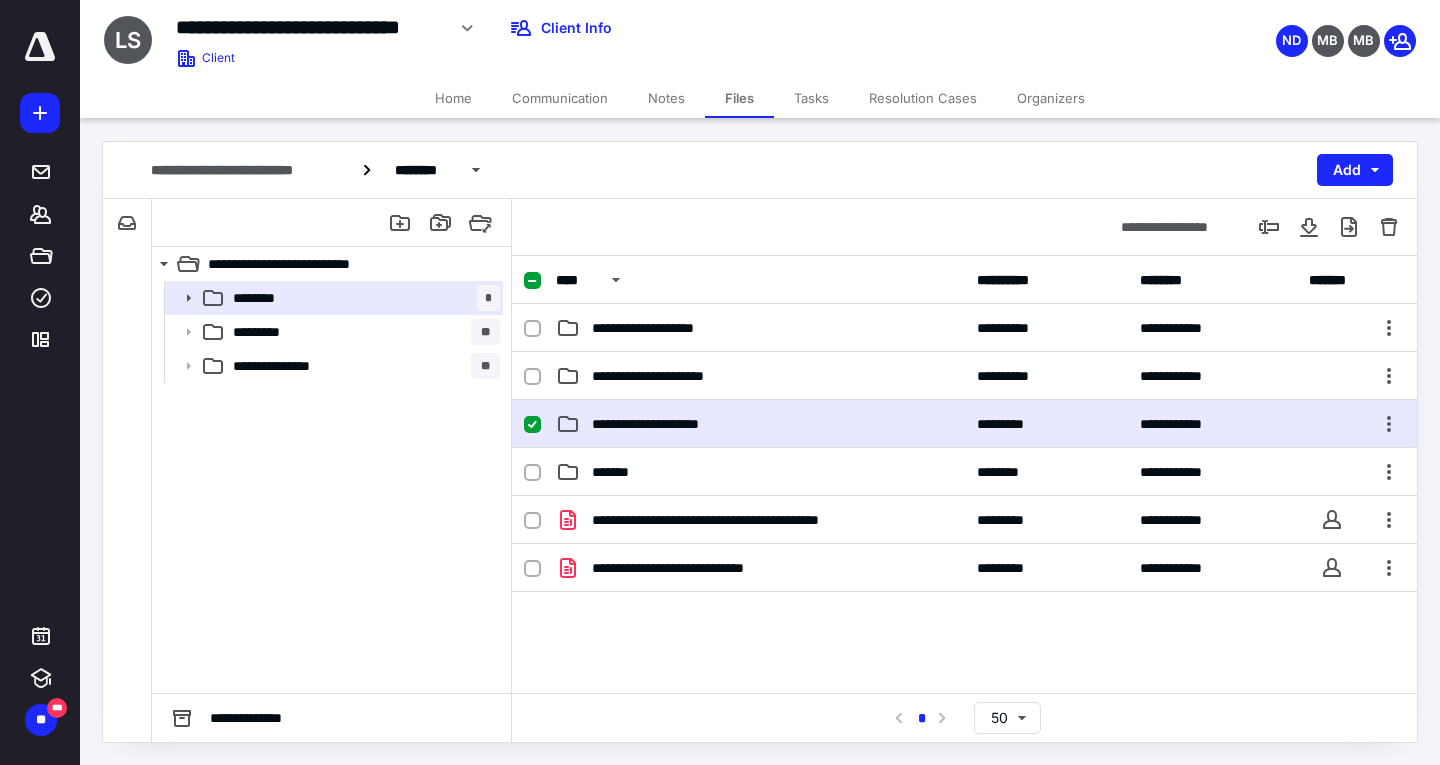 click on "**********" at bounding box center (760, 424) 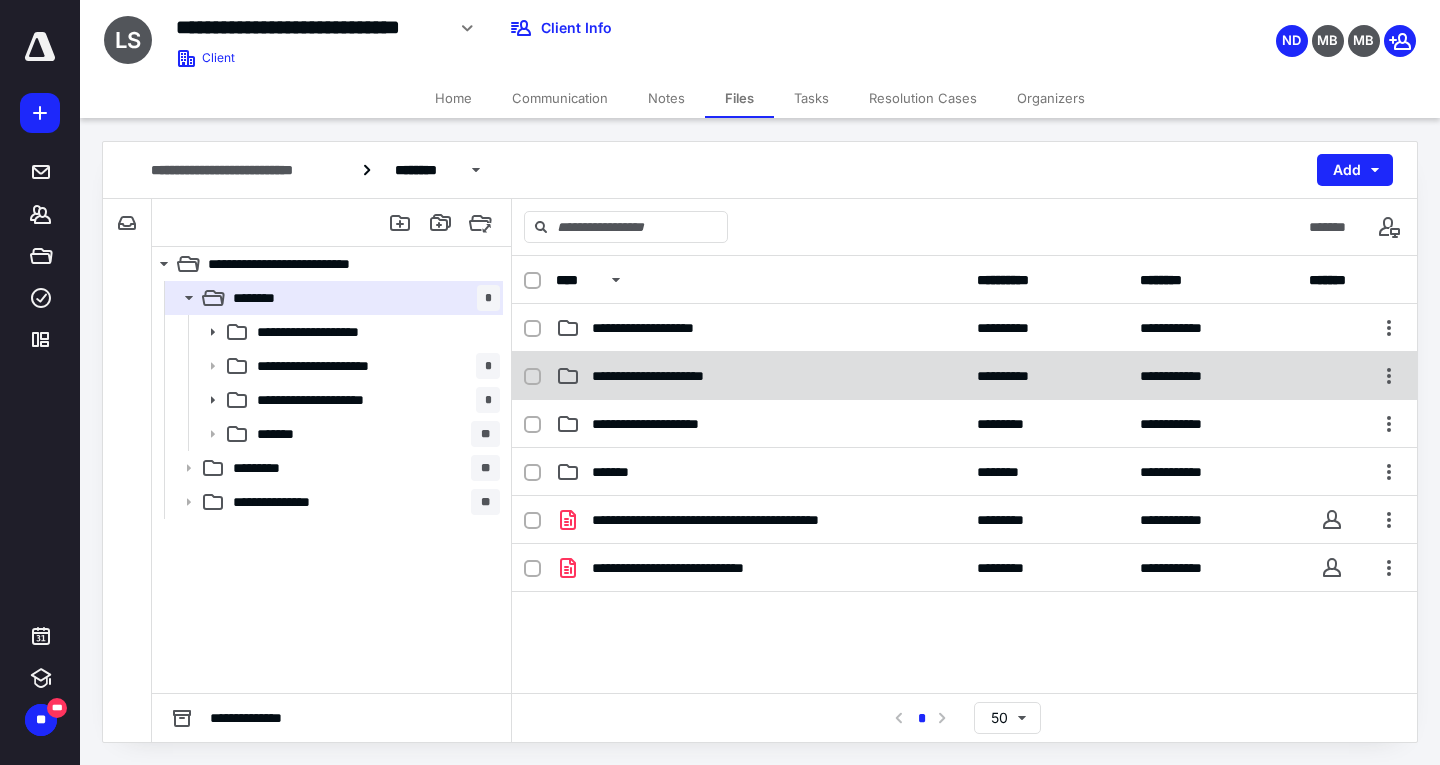 click on "**********" at bounding box center (964, 376) 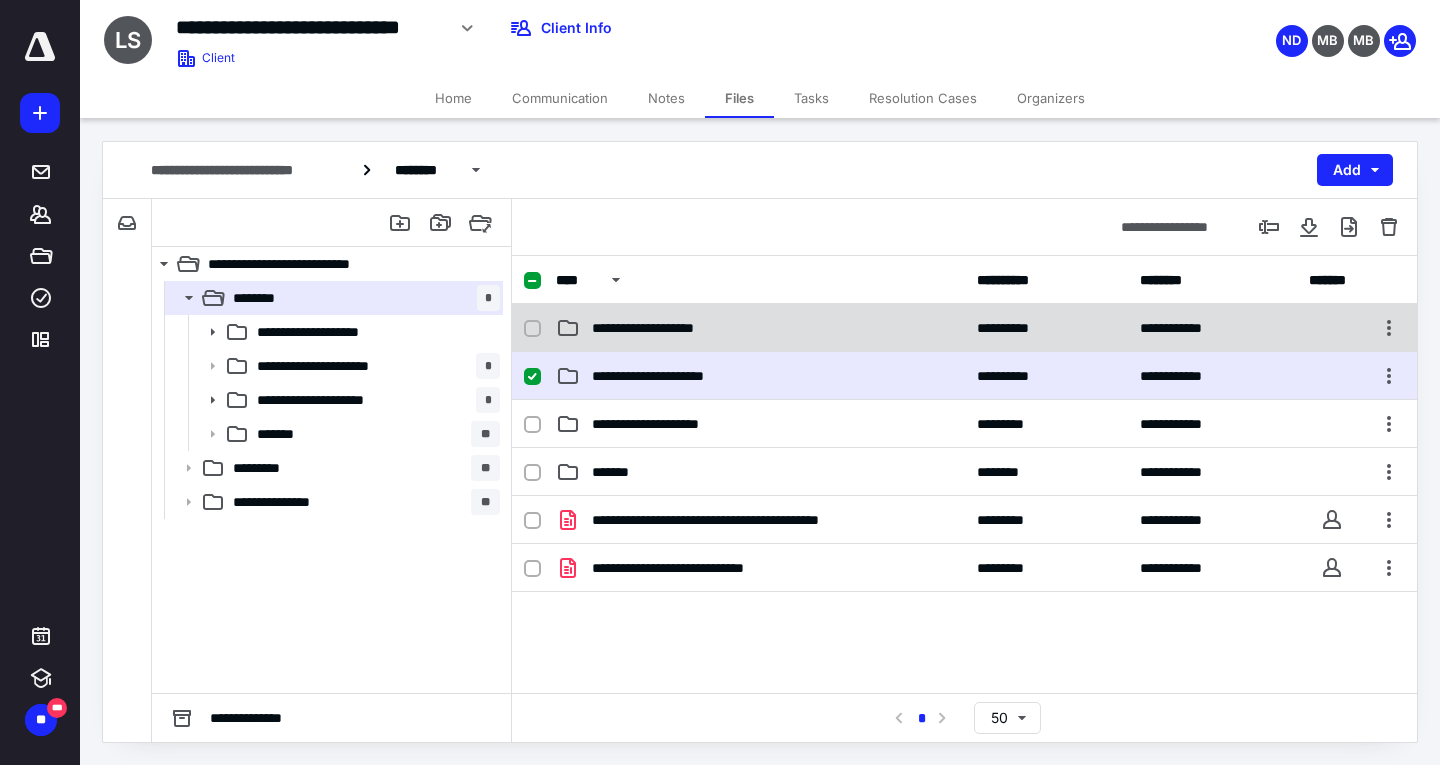 click on "**********" at bounding box center (760, 328) 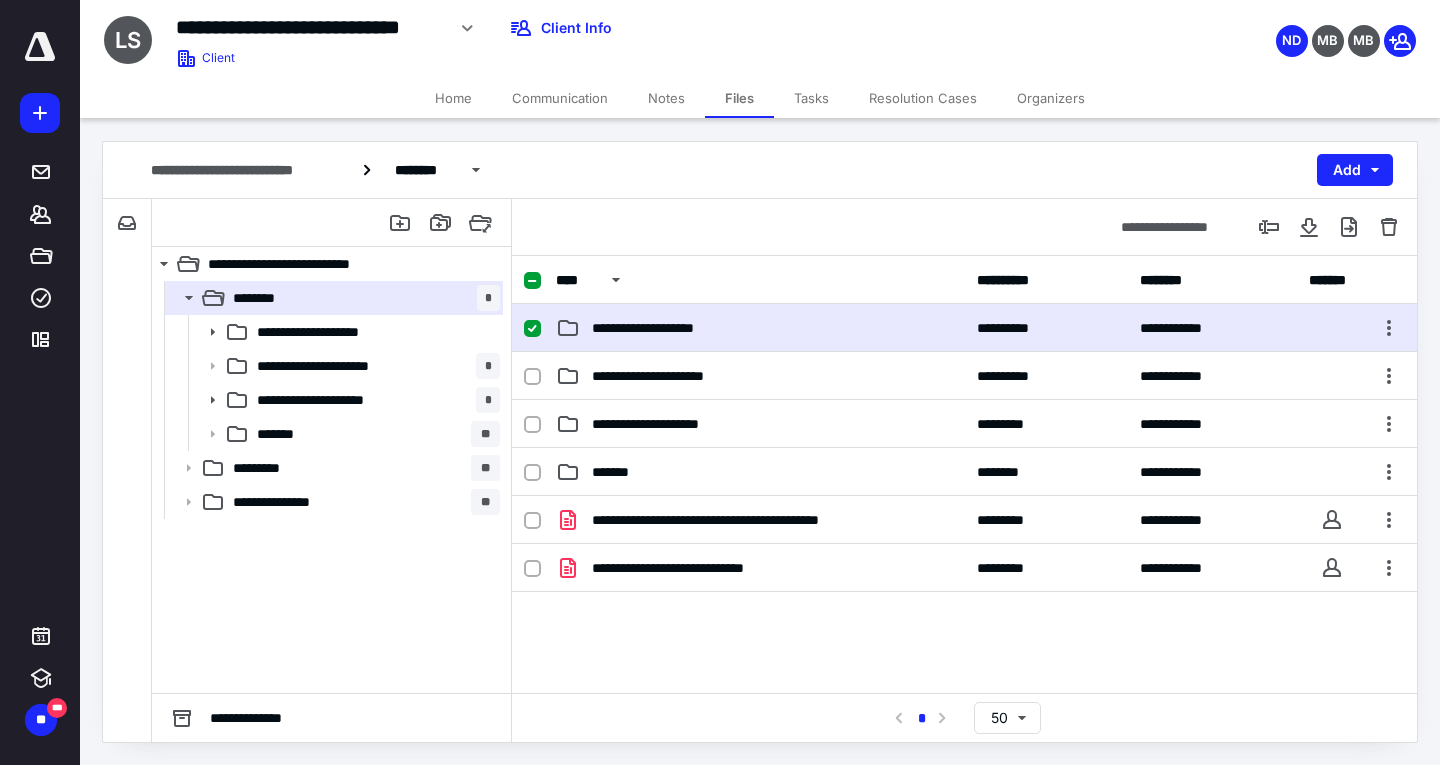 click on "**********" at bounding box center (760, 328) 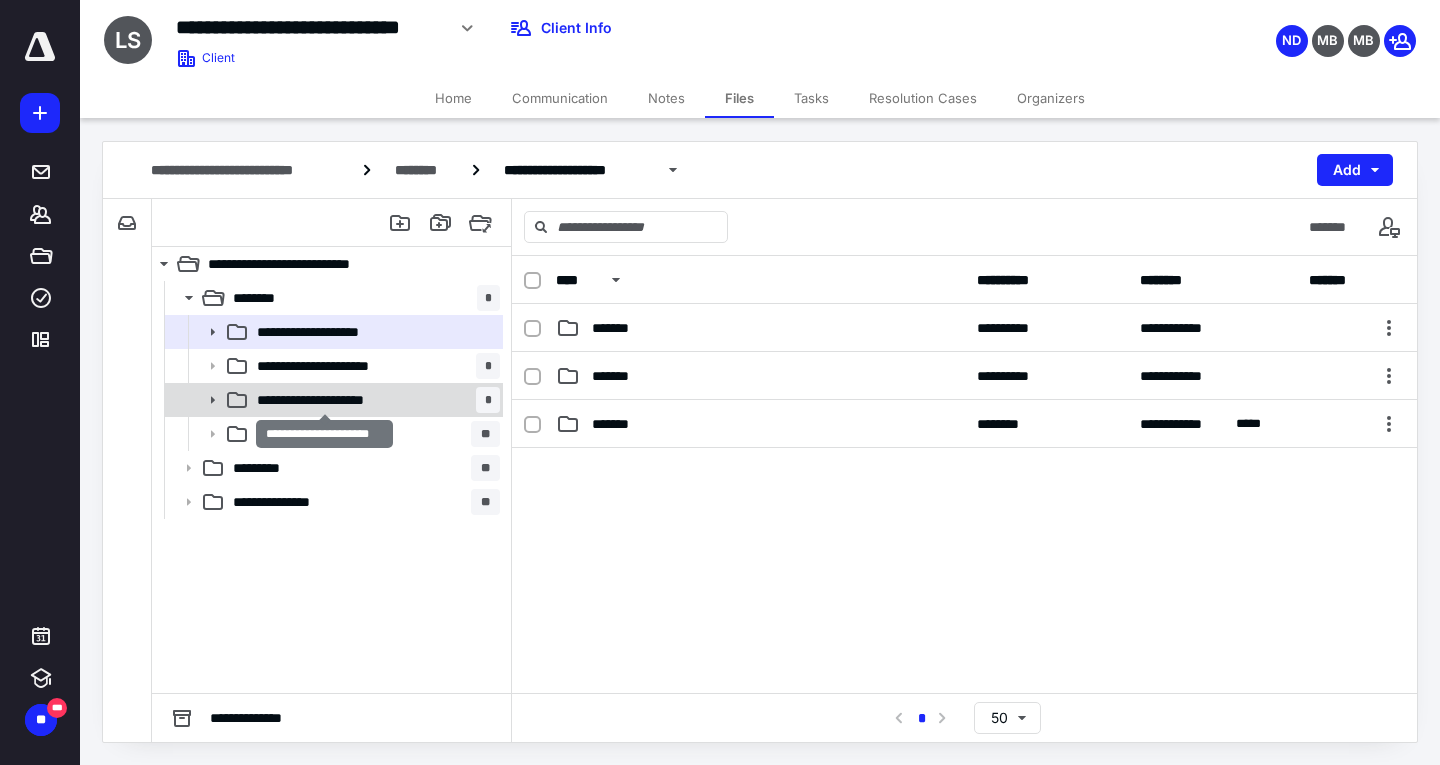 click on "**********" at bounding box center [324, 400] 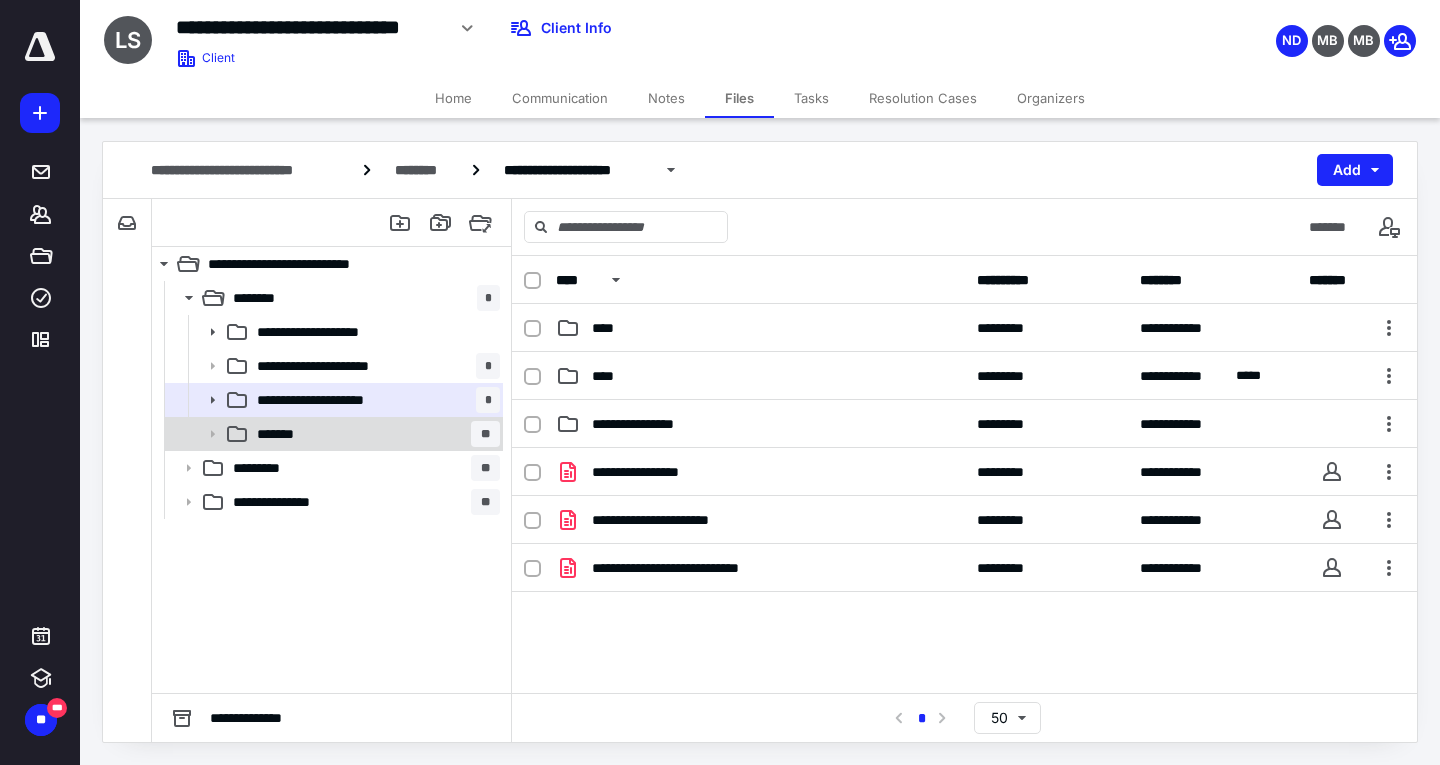 click on "******* **" at bounding box center [374, 434] 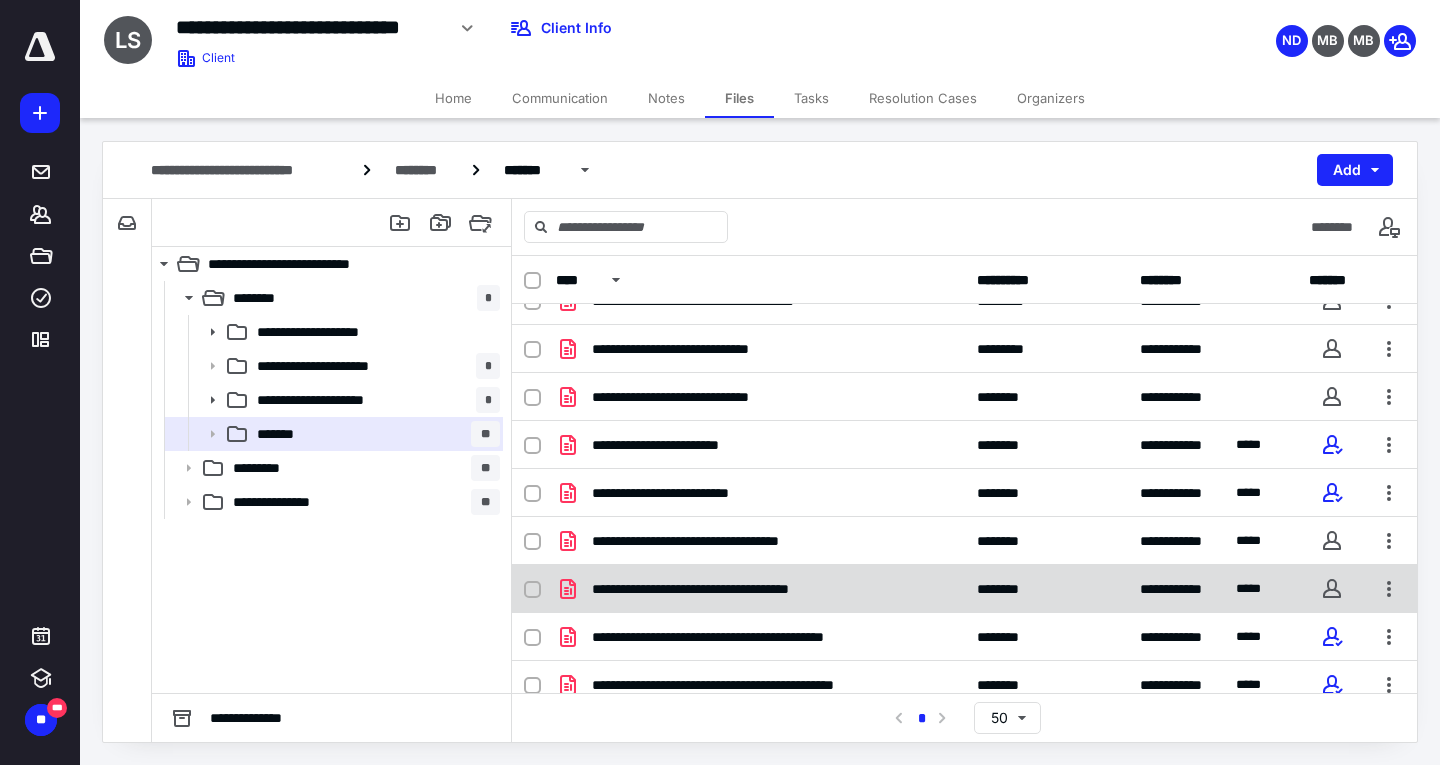 scroll, scrollTop: 235, scrollLeft: 0, axis: vertical 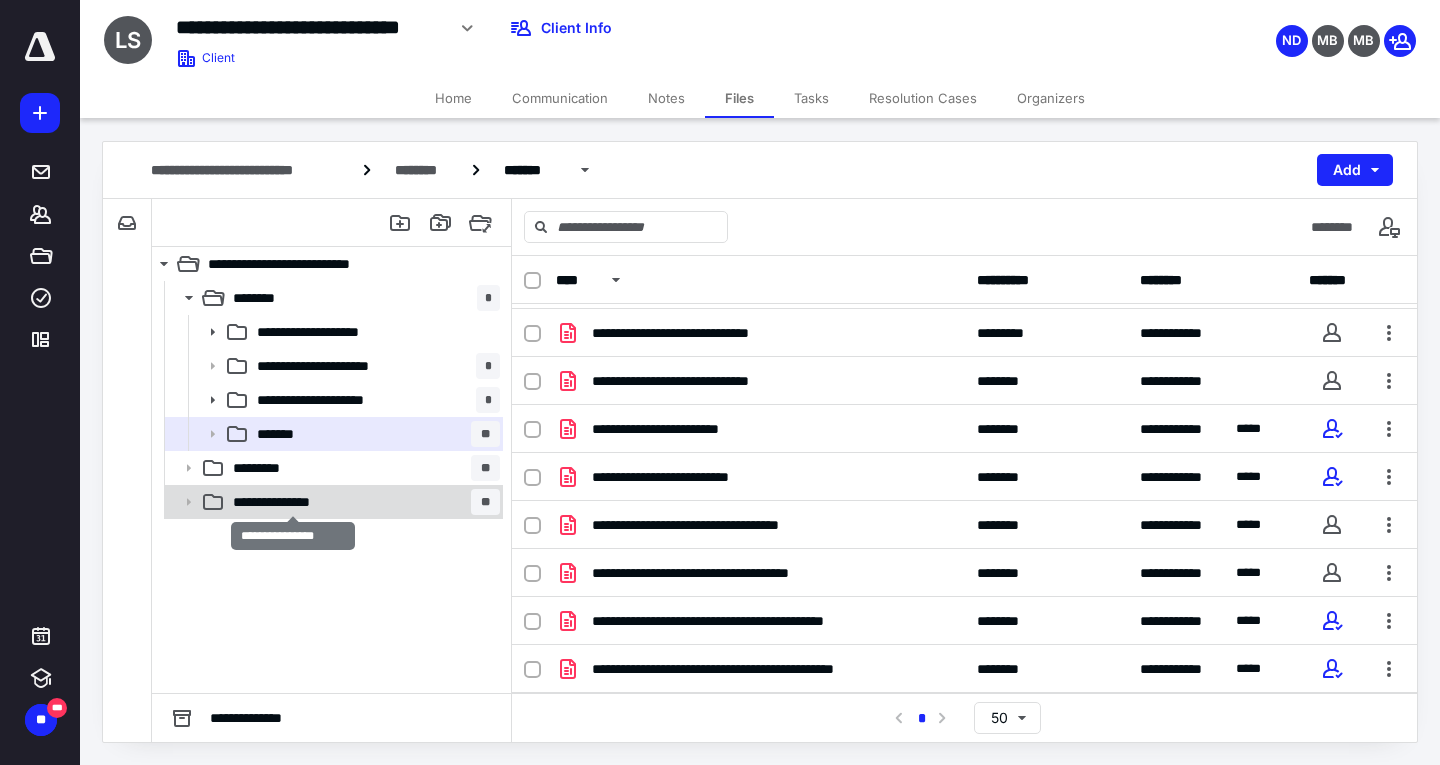 click on "**********" at bounding box center [293, 502] 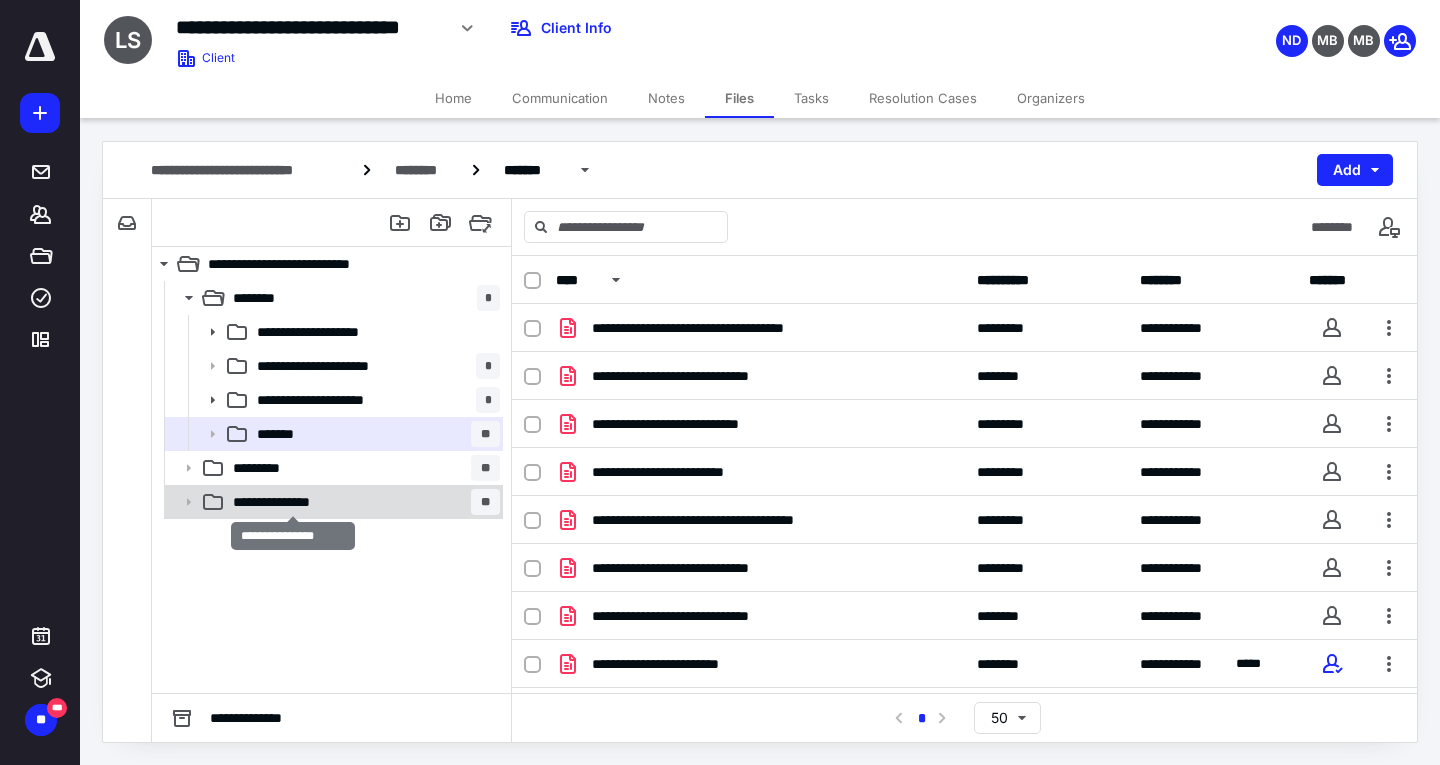 click on "**********" at bounding box center (293, 502) 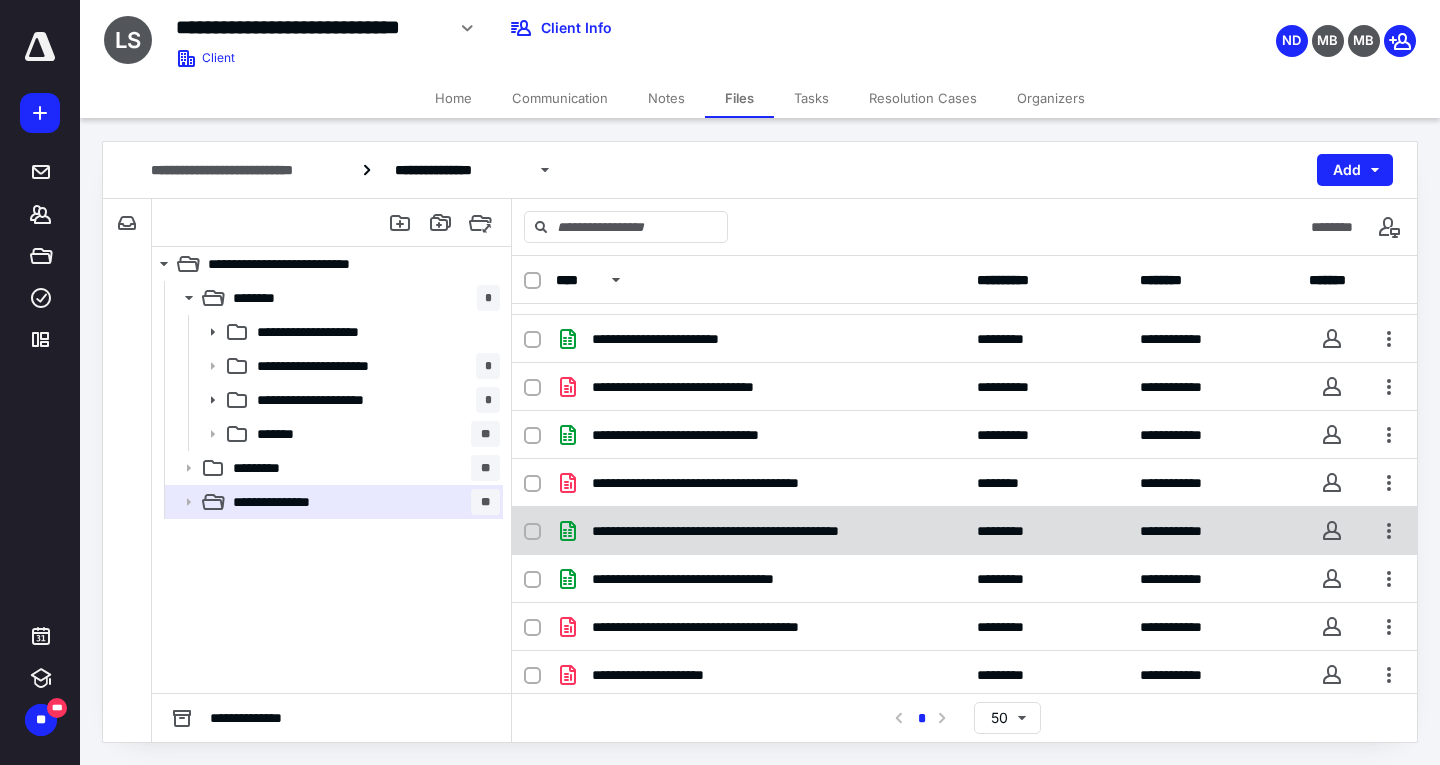 scroll, scrollTop: 379, scrollLeft: 0, axis: vertical 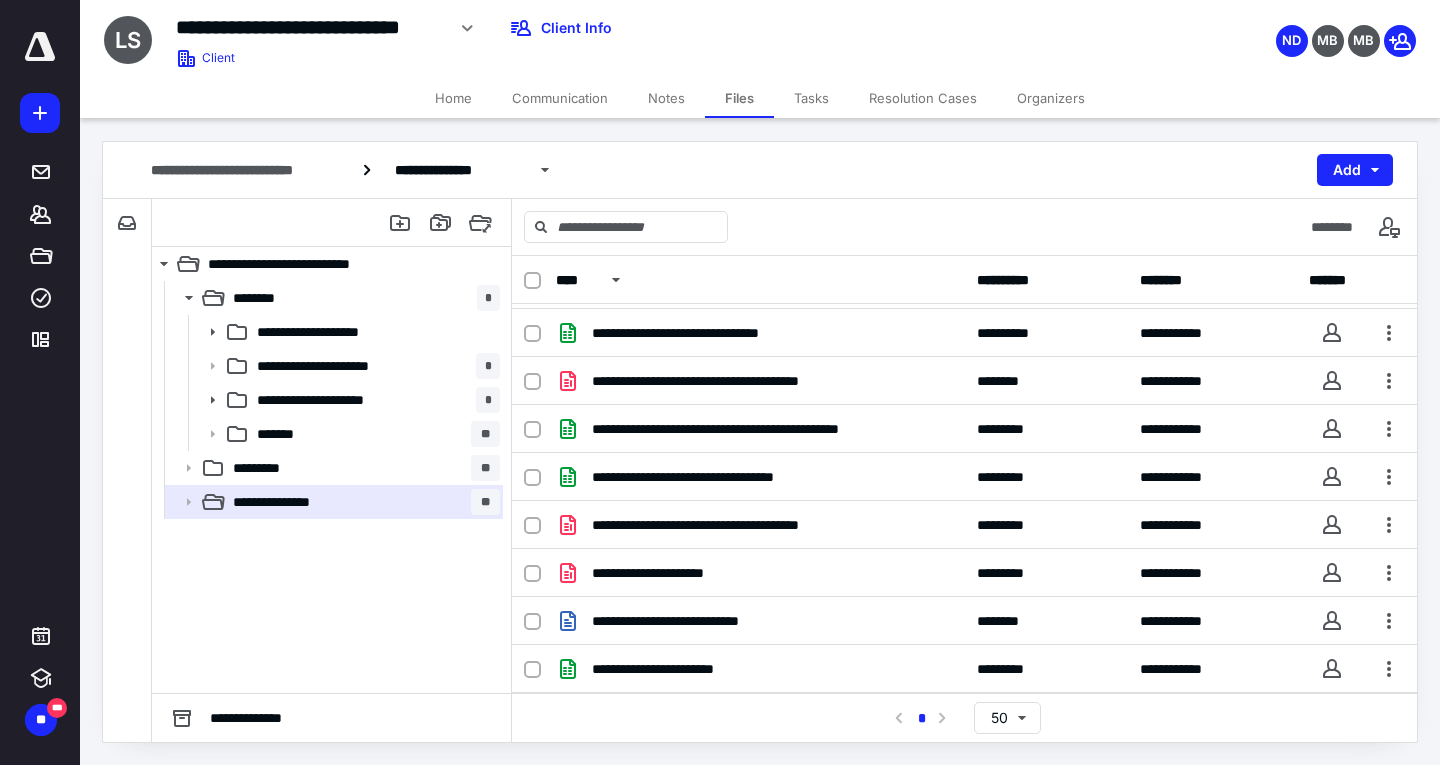 click on "**********" at bounding box center (331, 487) 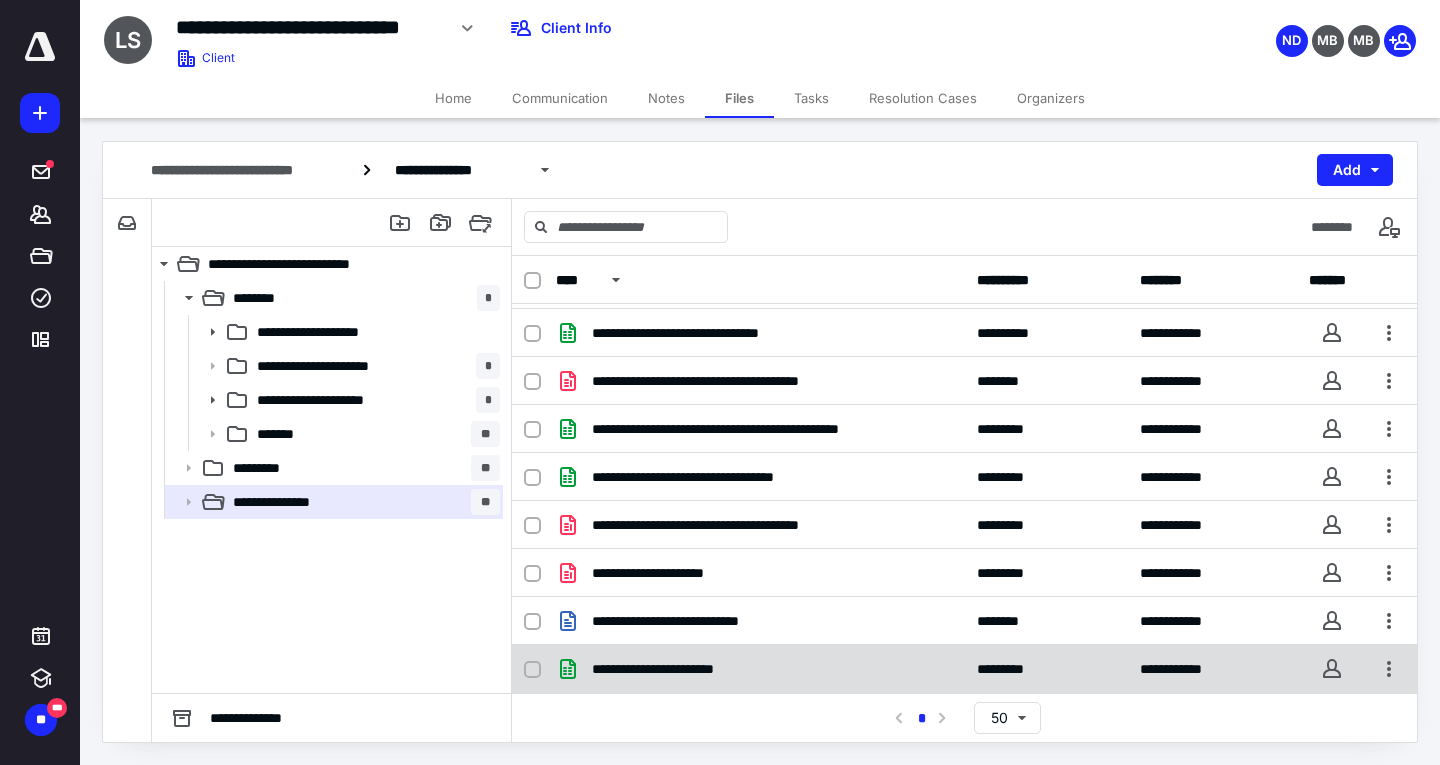 click on "**********" at bounding box center [760, 669] 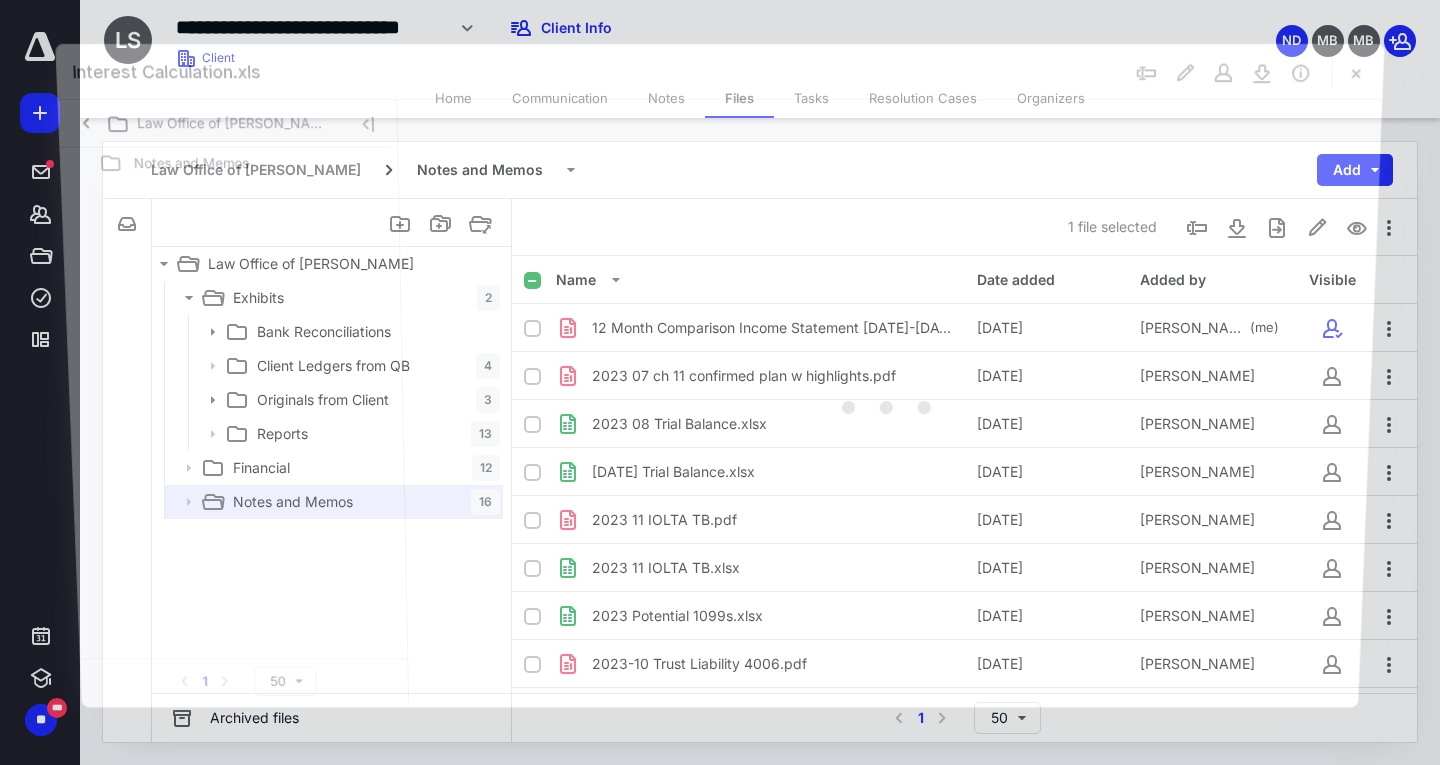 scroll, scrollTop: 379, scrollLeft: 0, axis: vertical 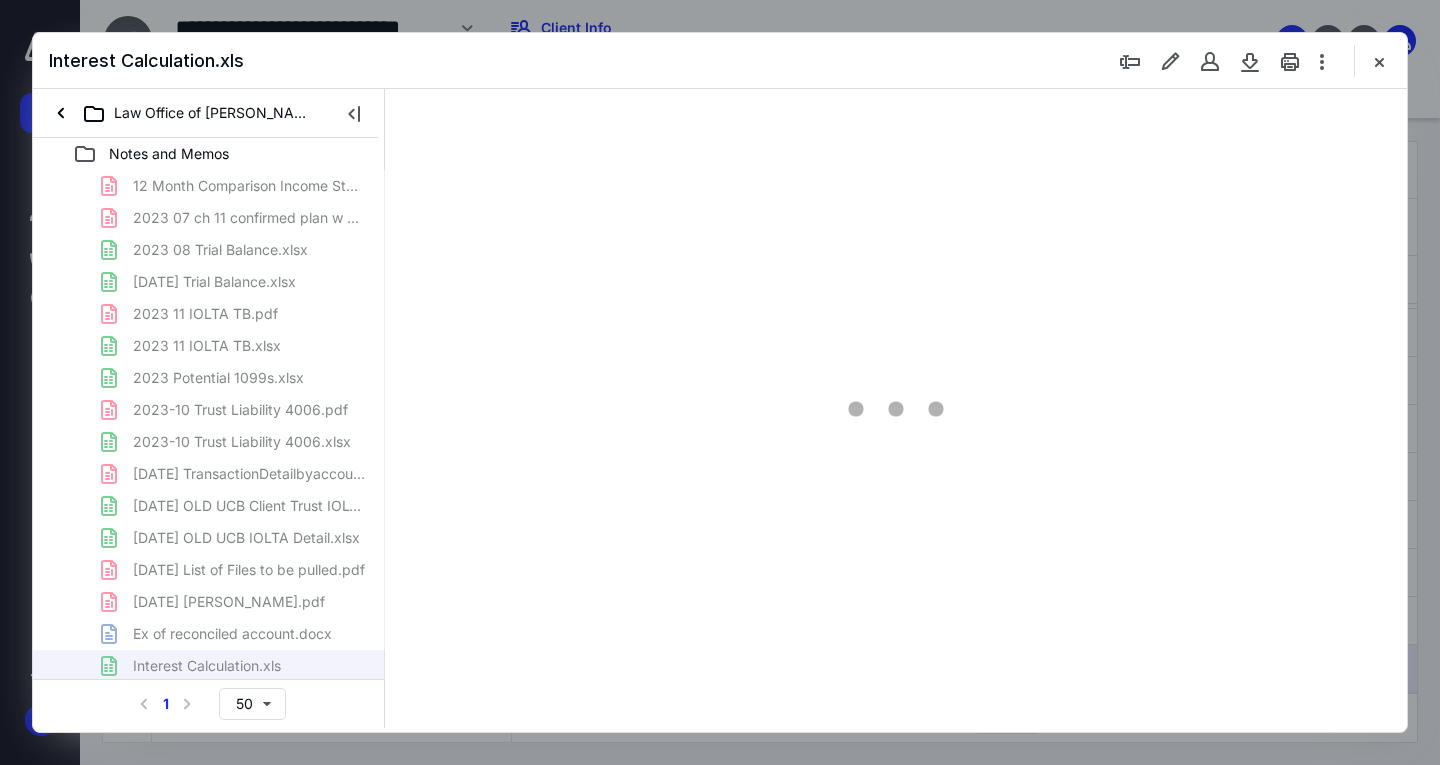 type on "71" 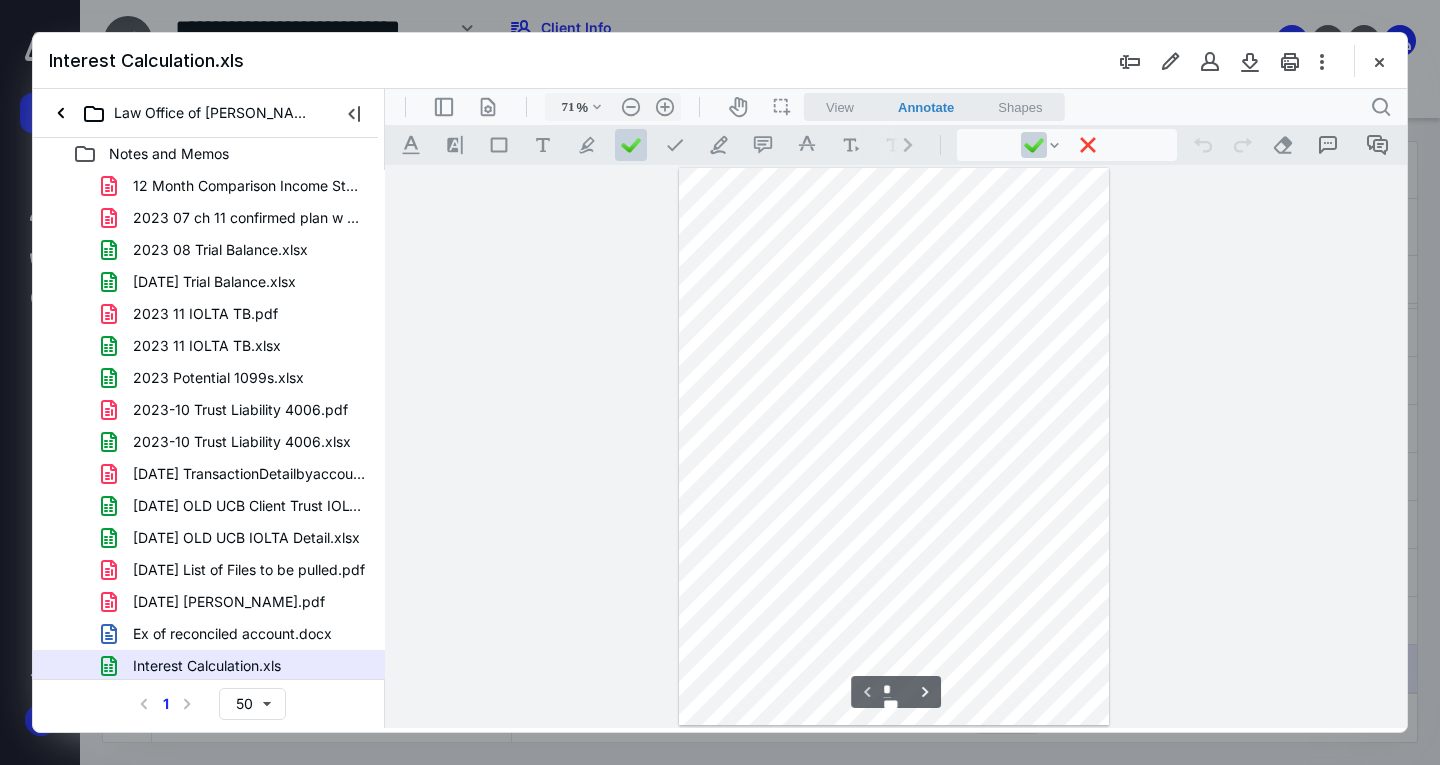 scroll, scrollTop: 300, scrollLeft: 0, axis: vertical 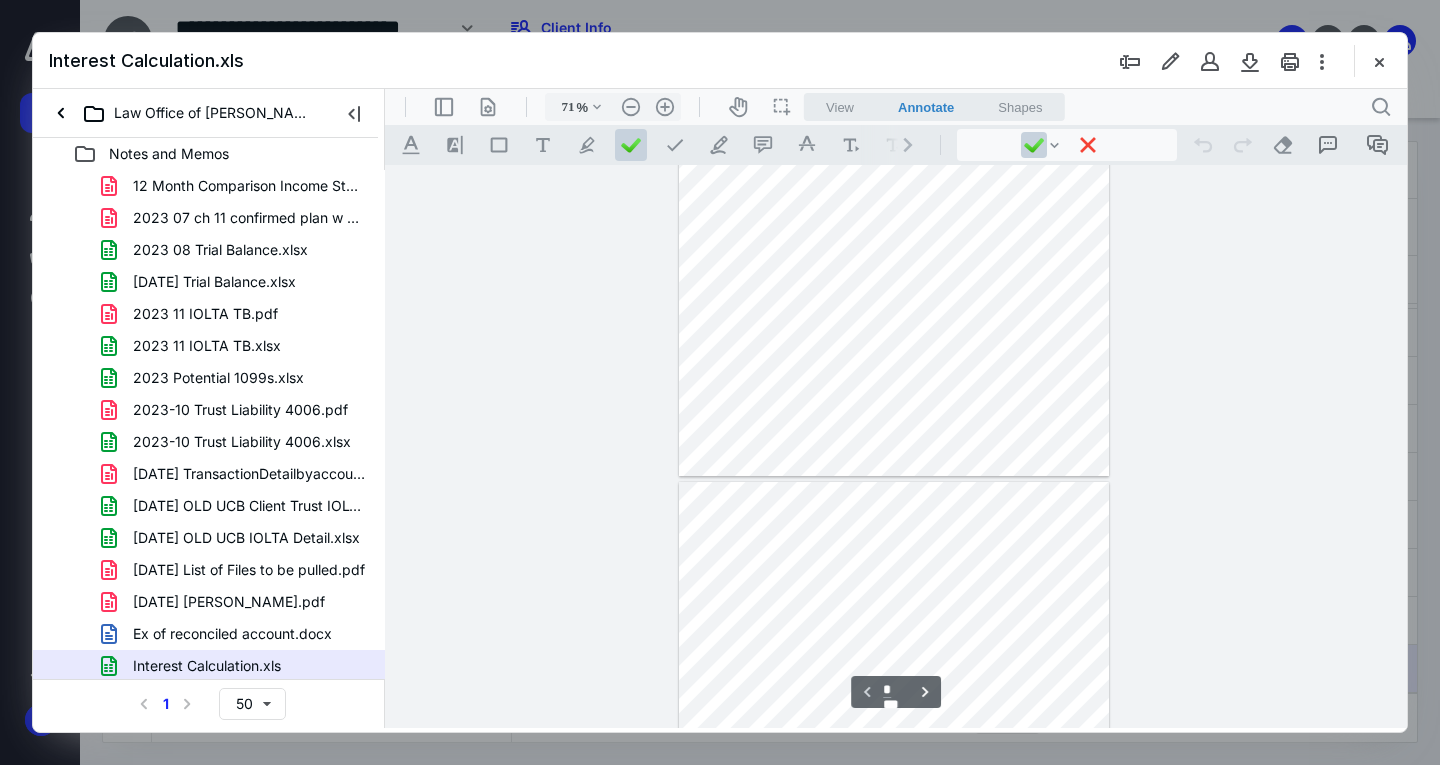 type on "*" 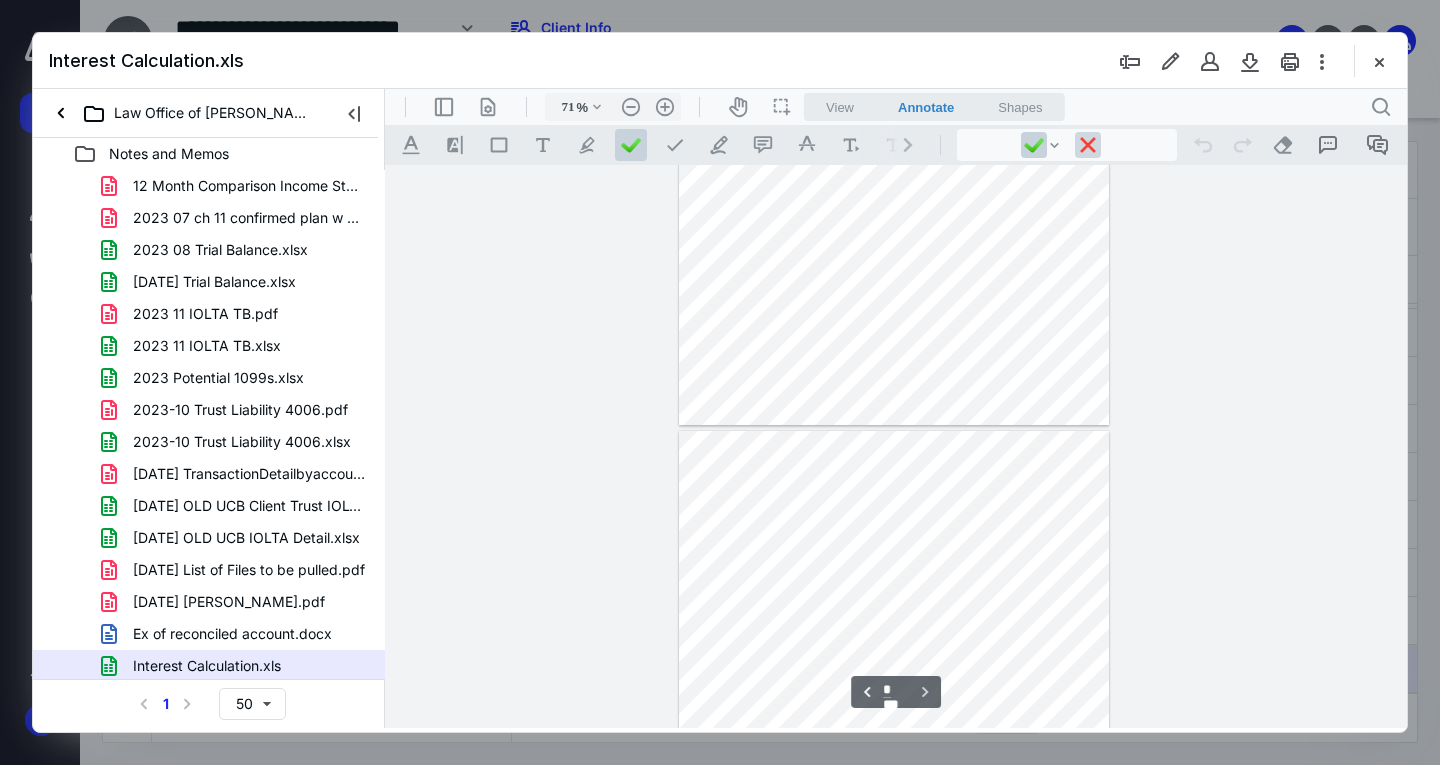 click at bounding box center (1088, 145) 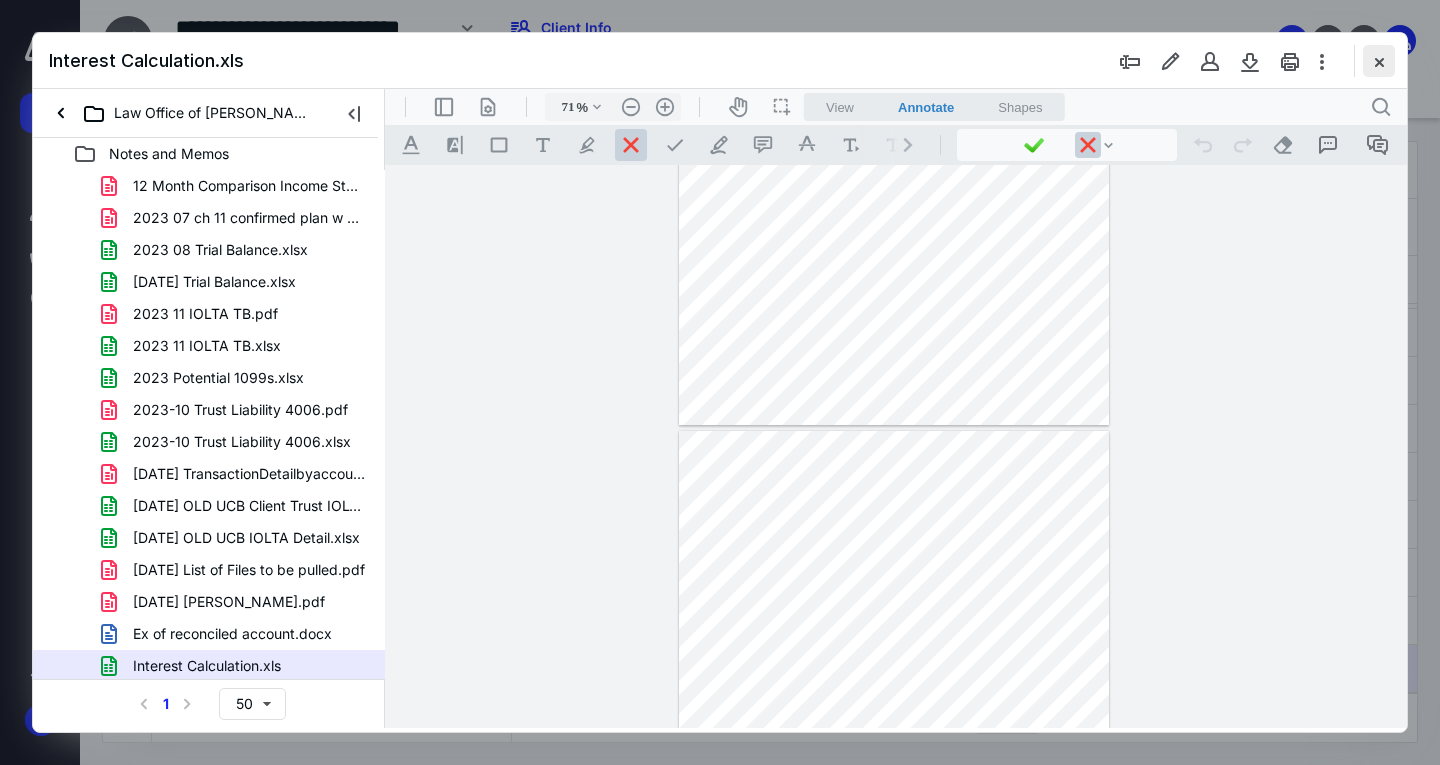 click at bounding box center [1379, 61] 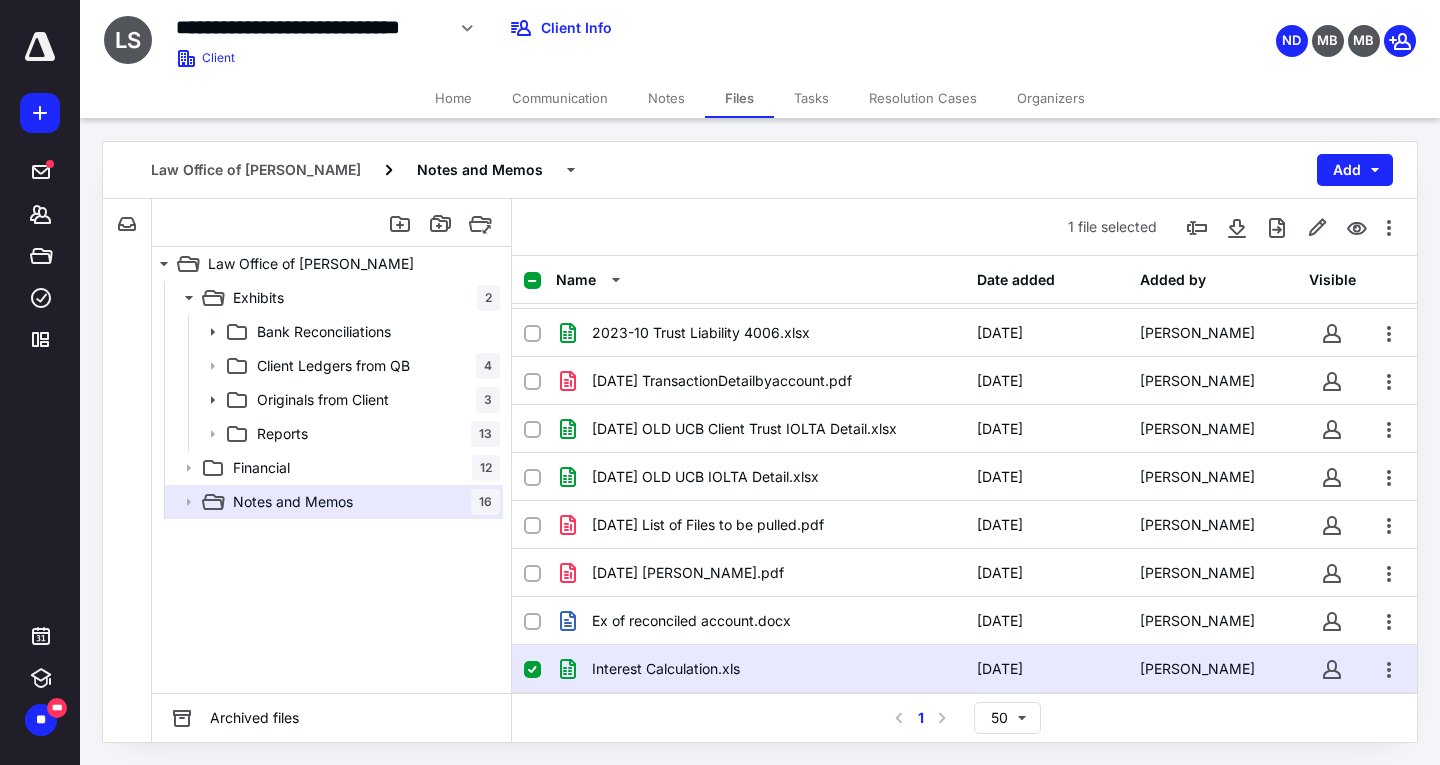 click on "Home" at bounding box center [453, 98] 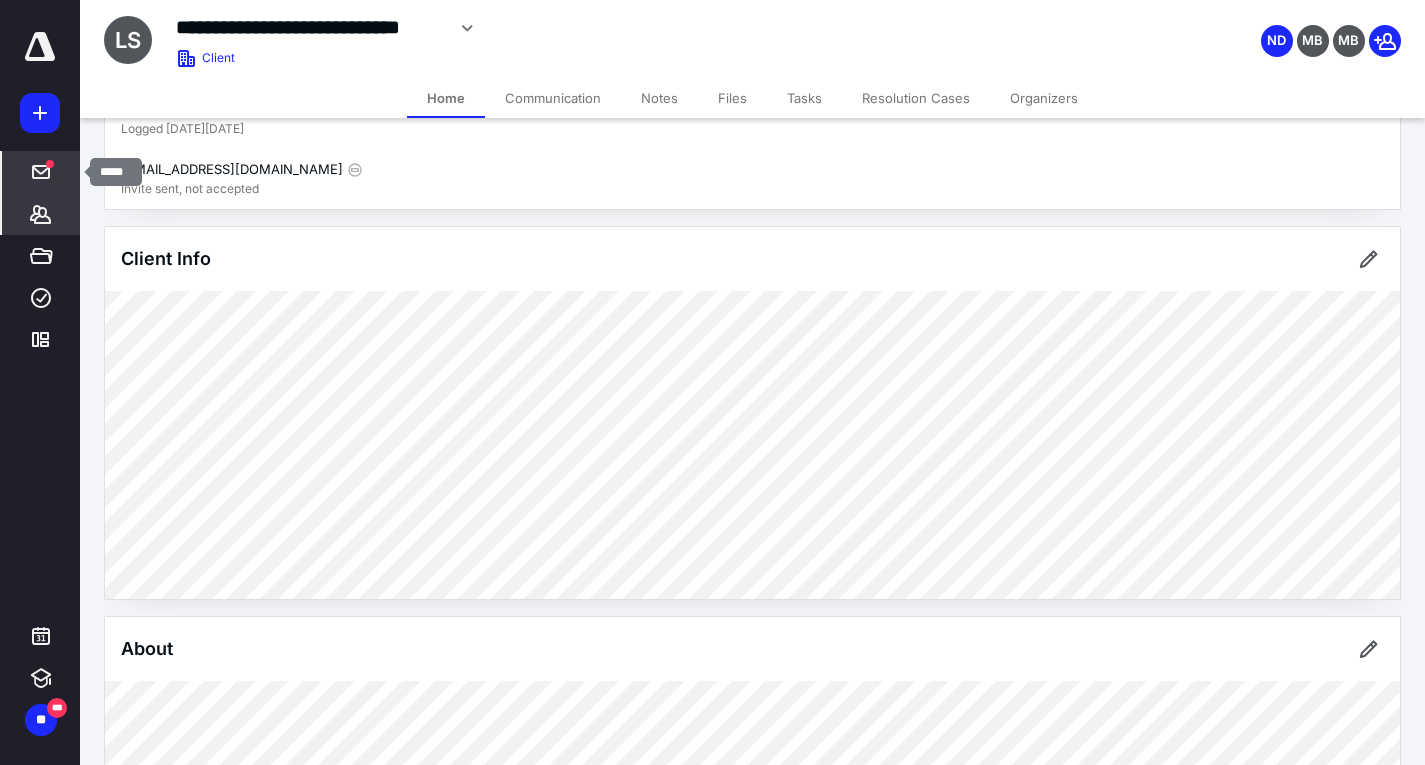 click 